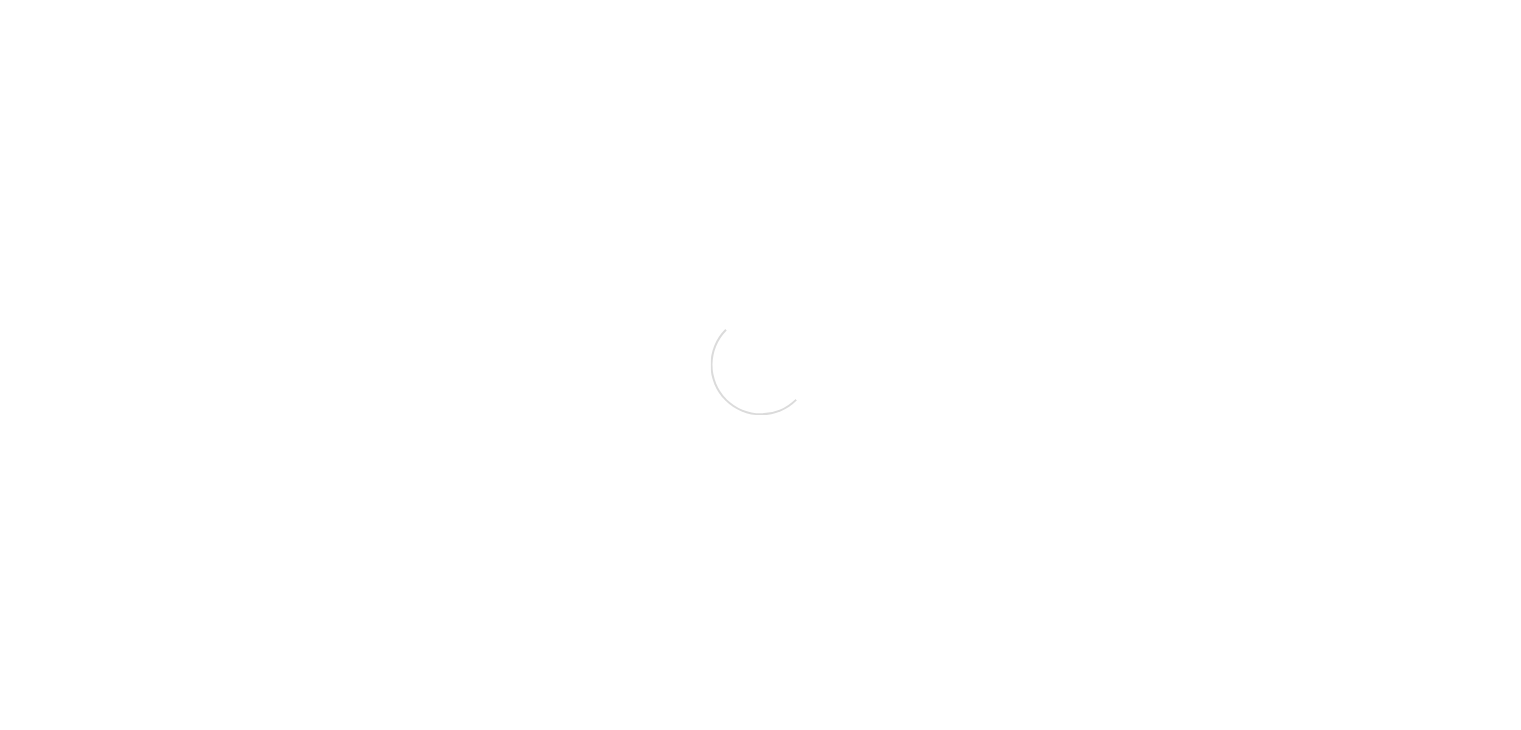 scroll, scrollTop: 0, scrollLeft: 0, axis: both 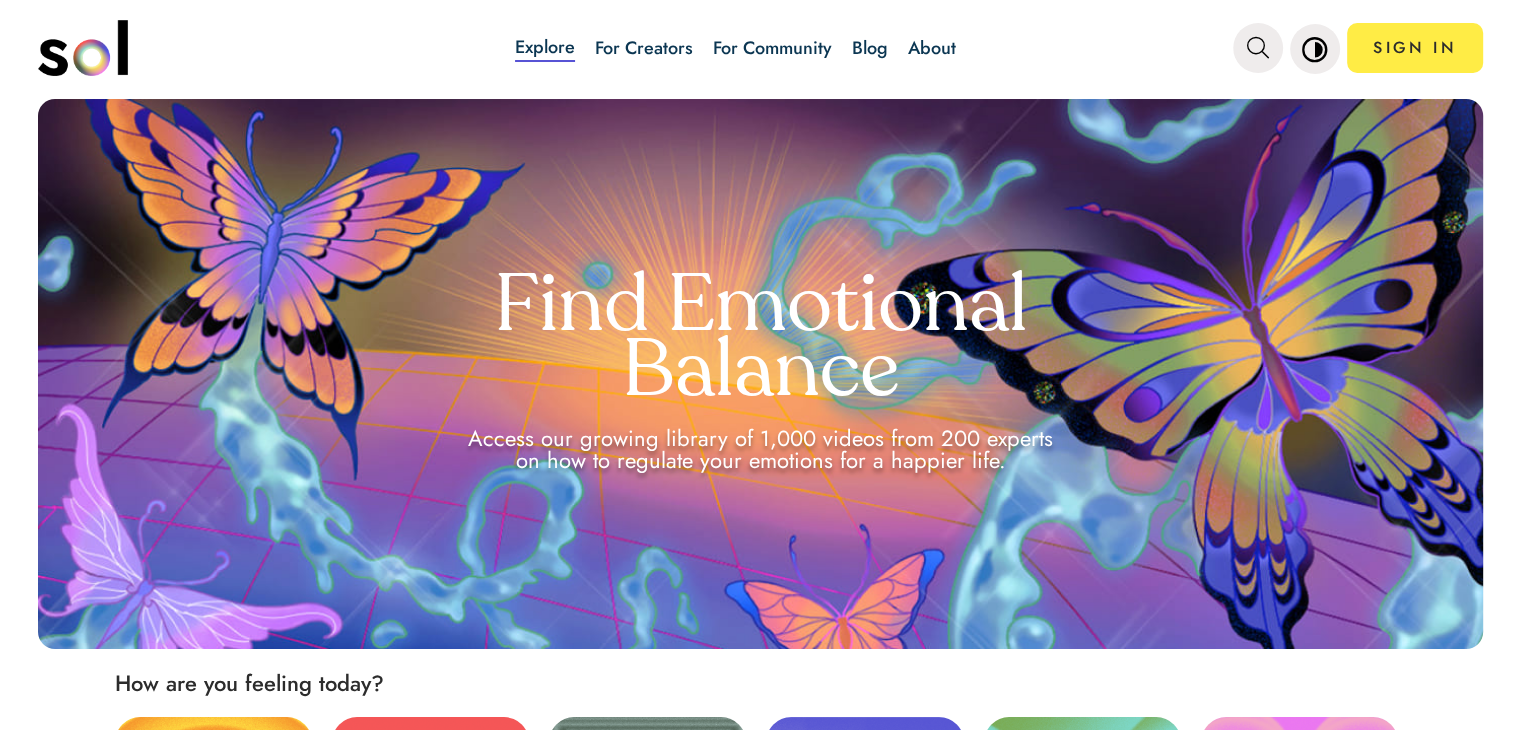 click on "Blog" at bounding box center (870, 48) 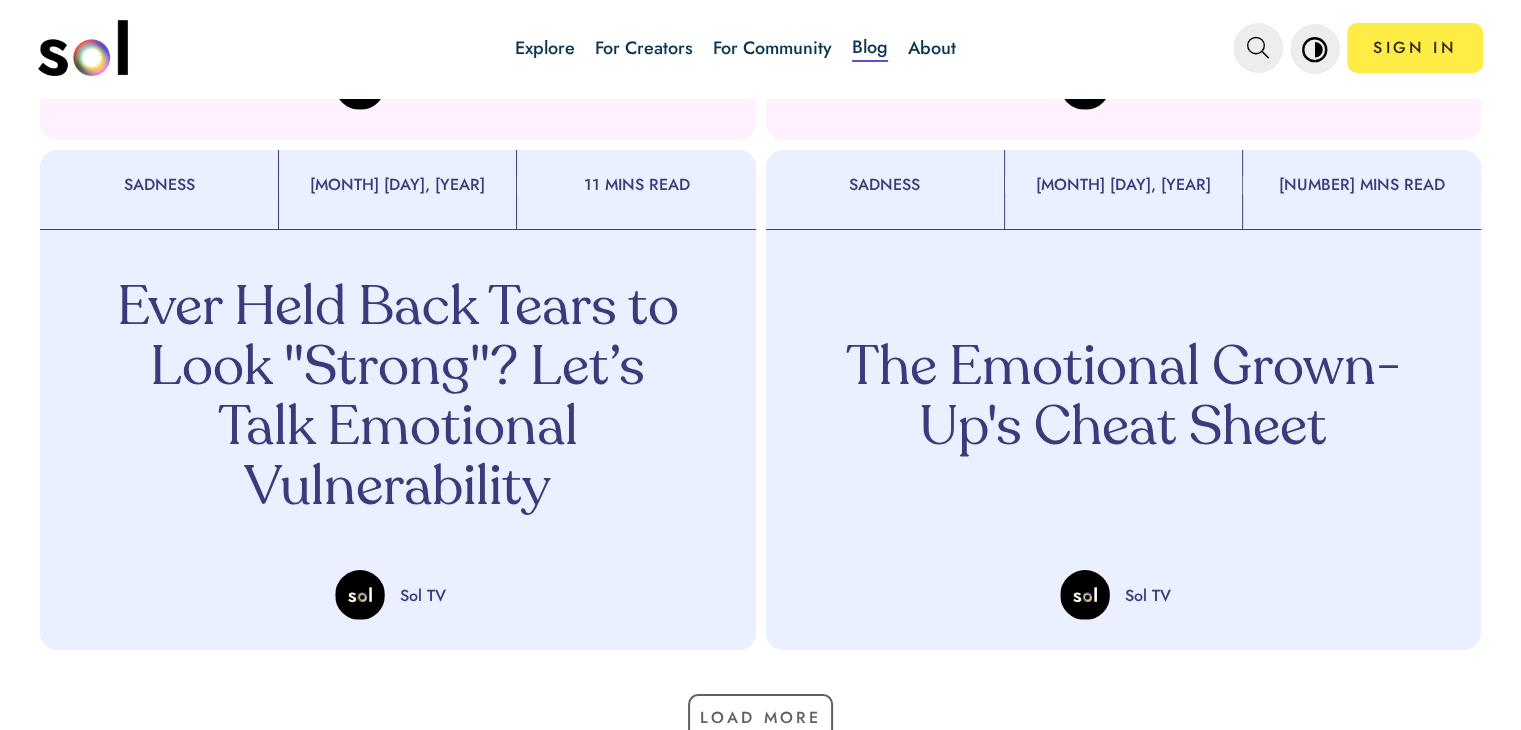 scroll, scrollTop: 1200, scrollLeft: 0, axis: vertical 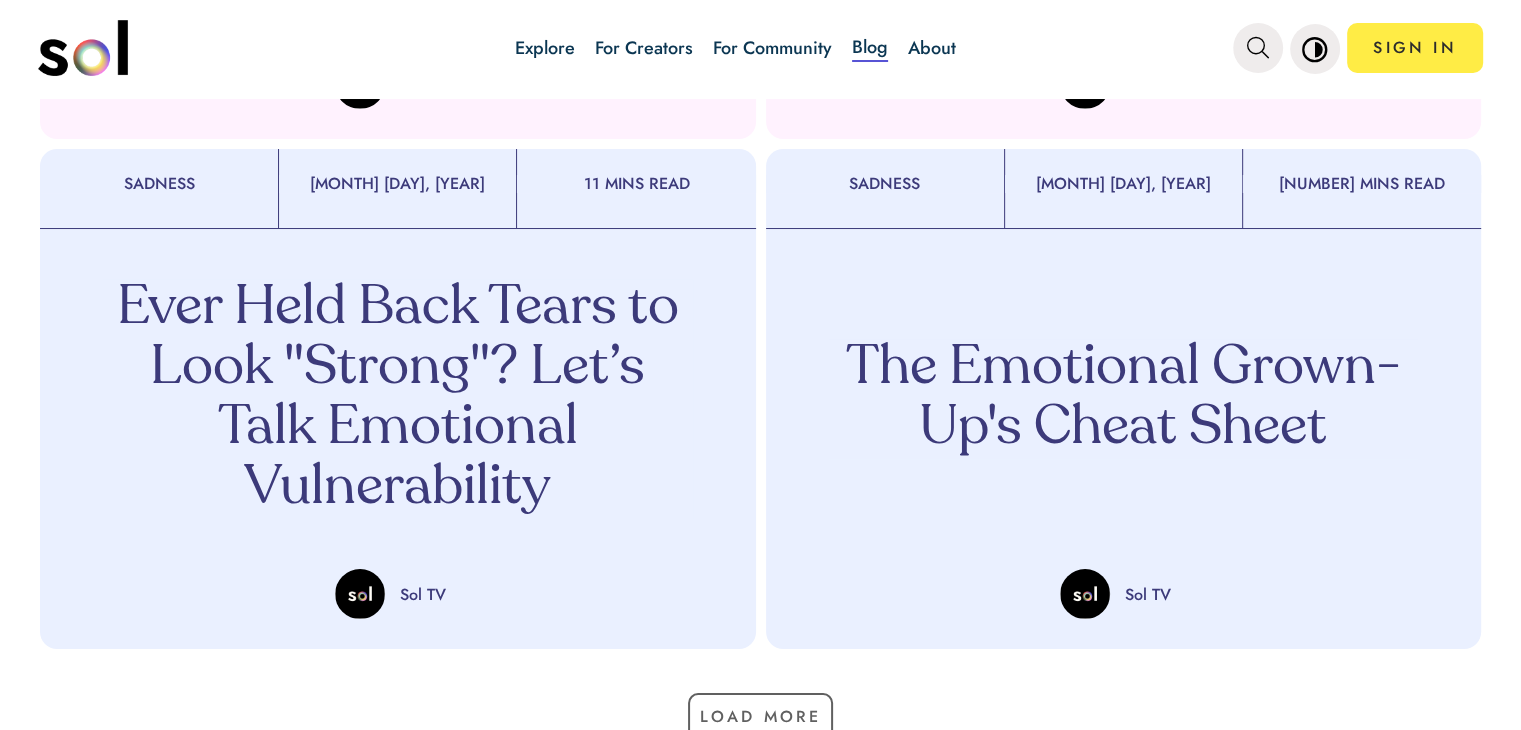 click on "Ever Held Back Tears to Look "Strong"? Let’s Talk Emotional Vulnerability" at bounding box center (398, 399) 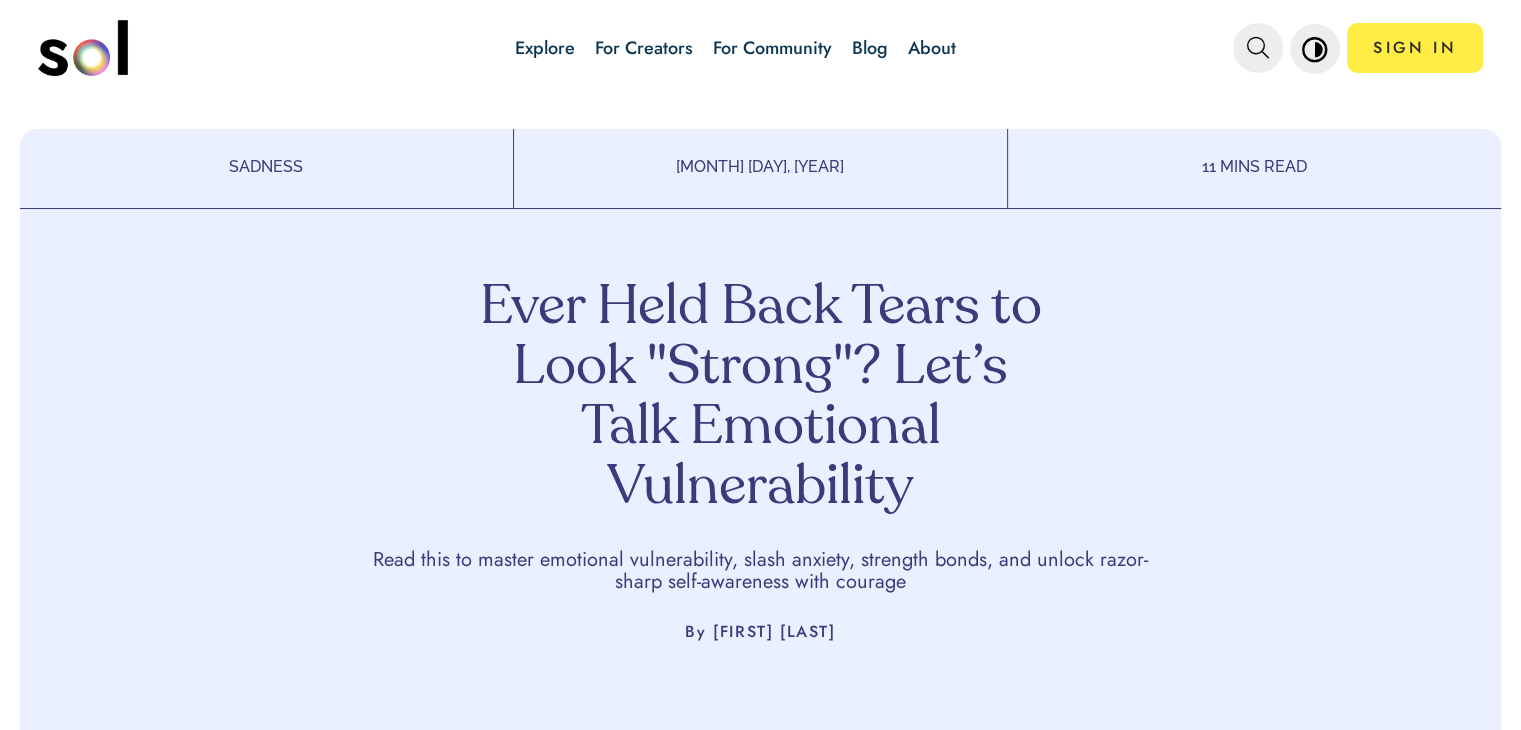 scroll, scrollTop: 0, scrollLeft: 0, axis: both 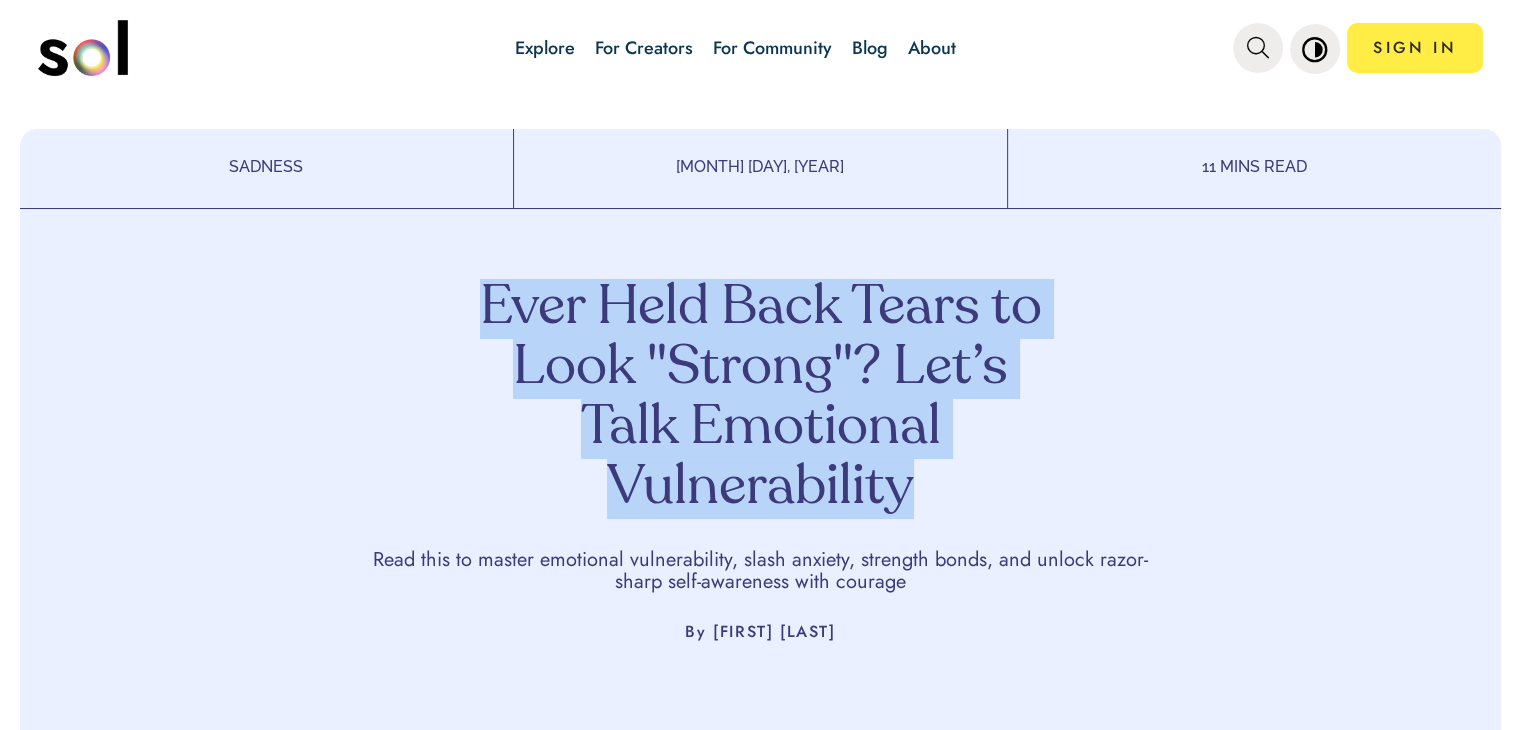 drag, startPoint x: 444, startPoint y: 298, endPoint x: 1004, endPoint y: 508, distance: 598.08026 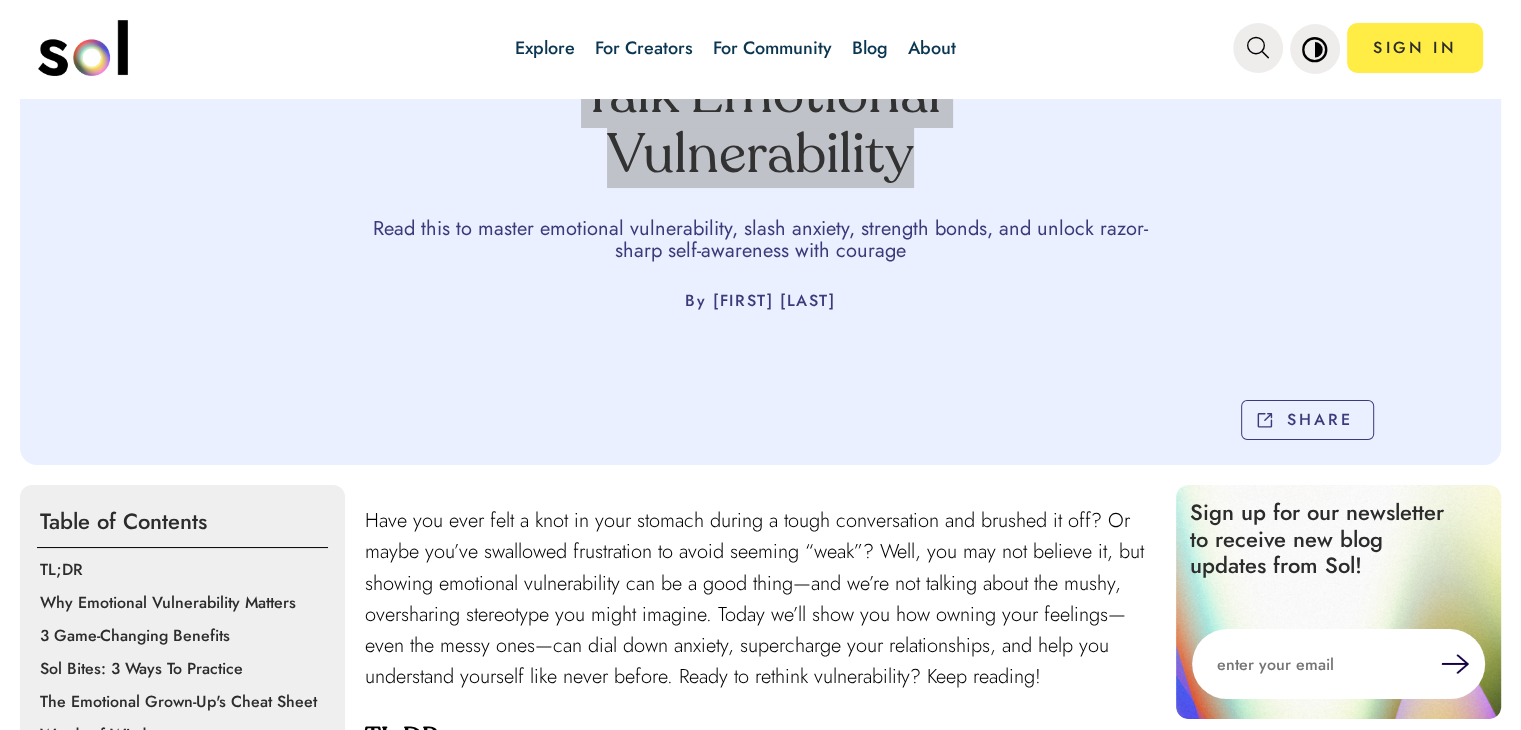 scroll, scrollTop: 300, scrollLeft: 0, axis: vertical 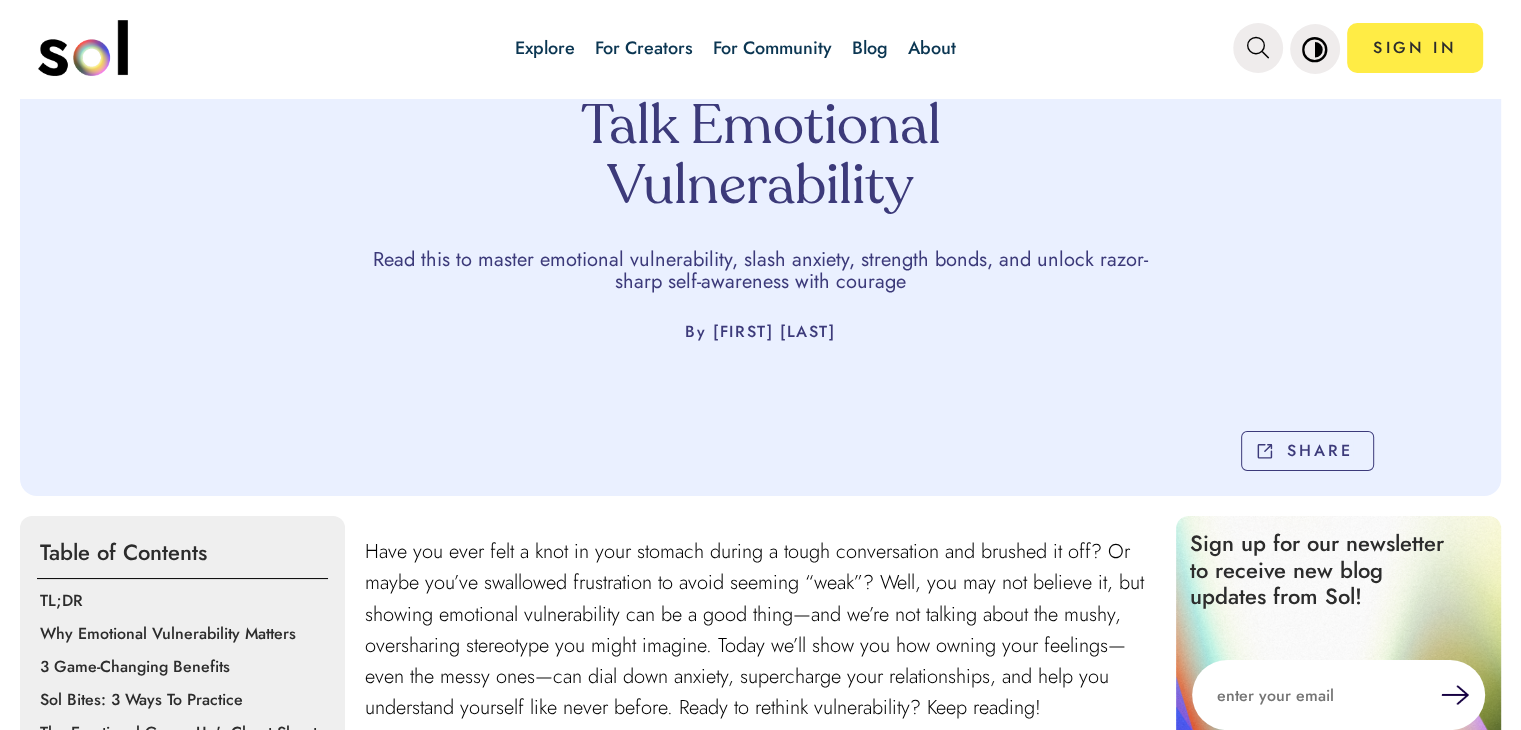 click on "Read this to master emotional vulnerability, slash anxiety, strength bonds, and unlock razor-sharp self-awareness with courage" at bounding box center (761, 271) 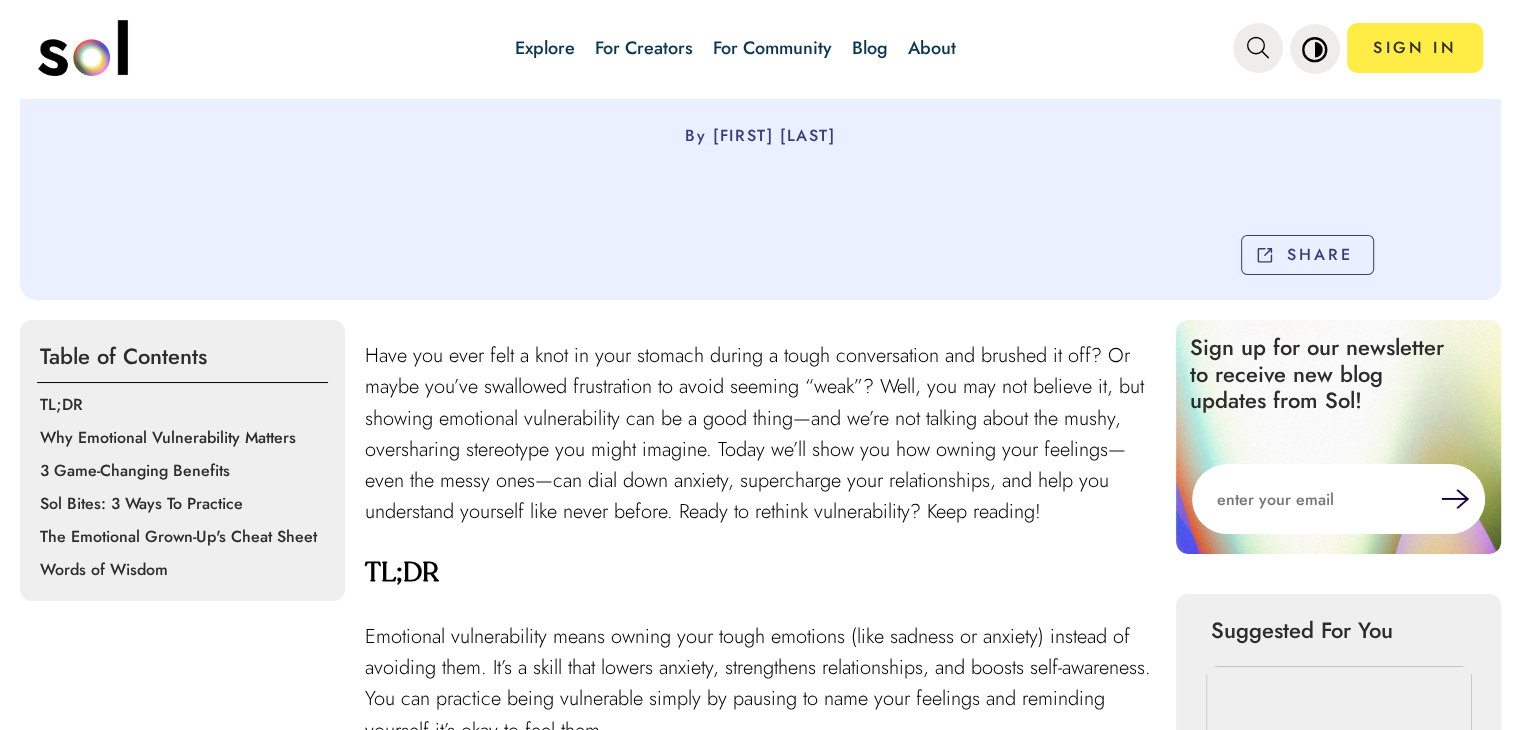 scroll, scrollTop: 500, scrollLeft: 0, axis: vertical 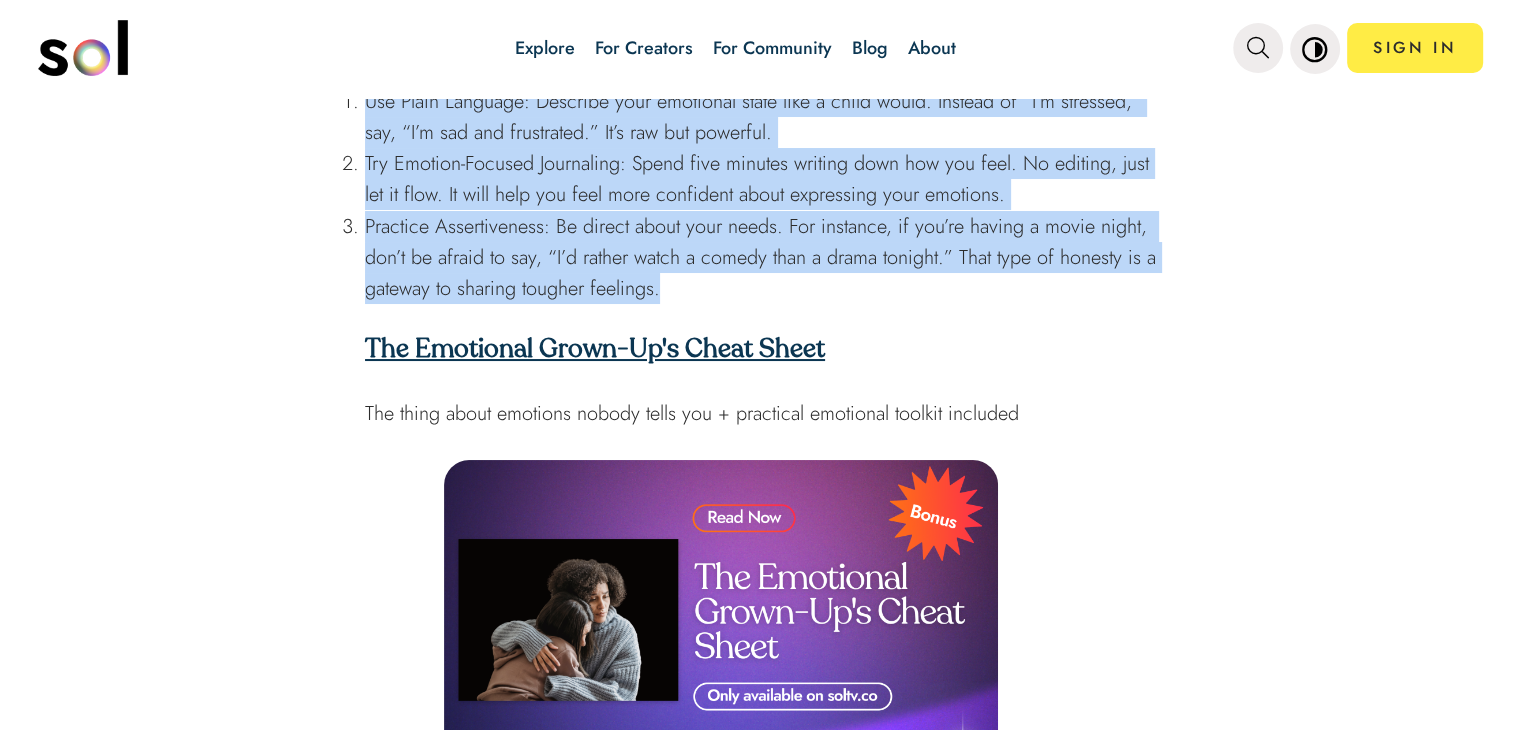drag, startPoint x: 359, startPoint y: 341, endPoint x: 777, endPoint y: 333, distance: 418.07654 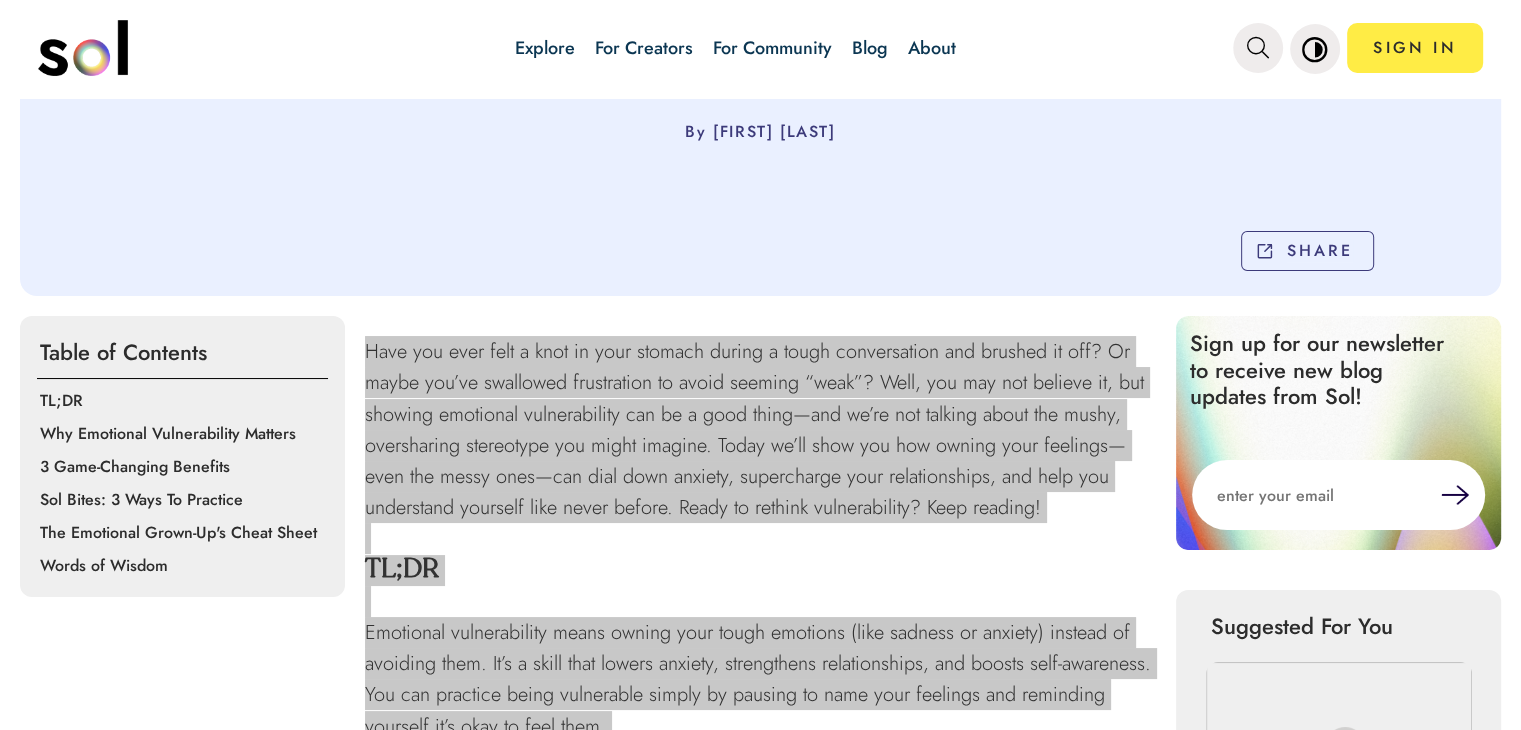 scroll, scrollTop: 0, scrollLeft: 0, axis: both 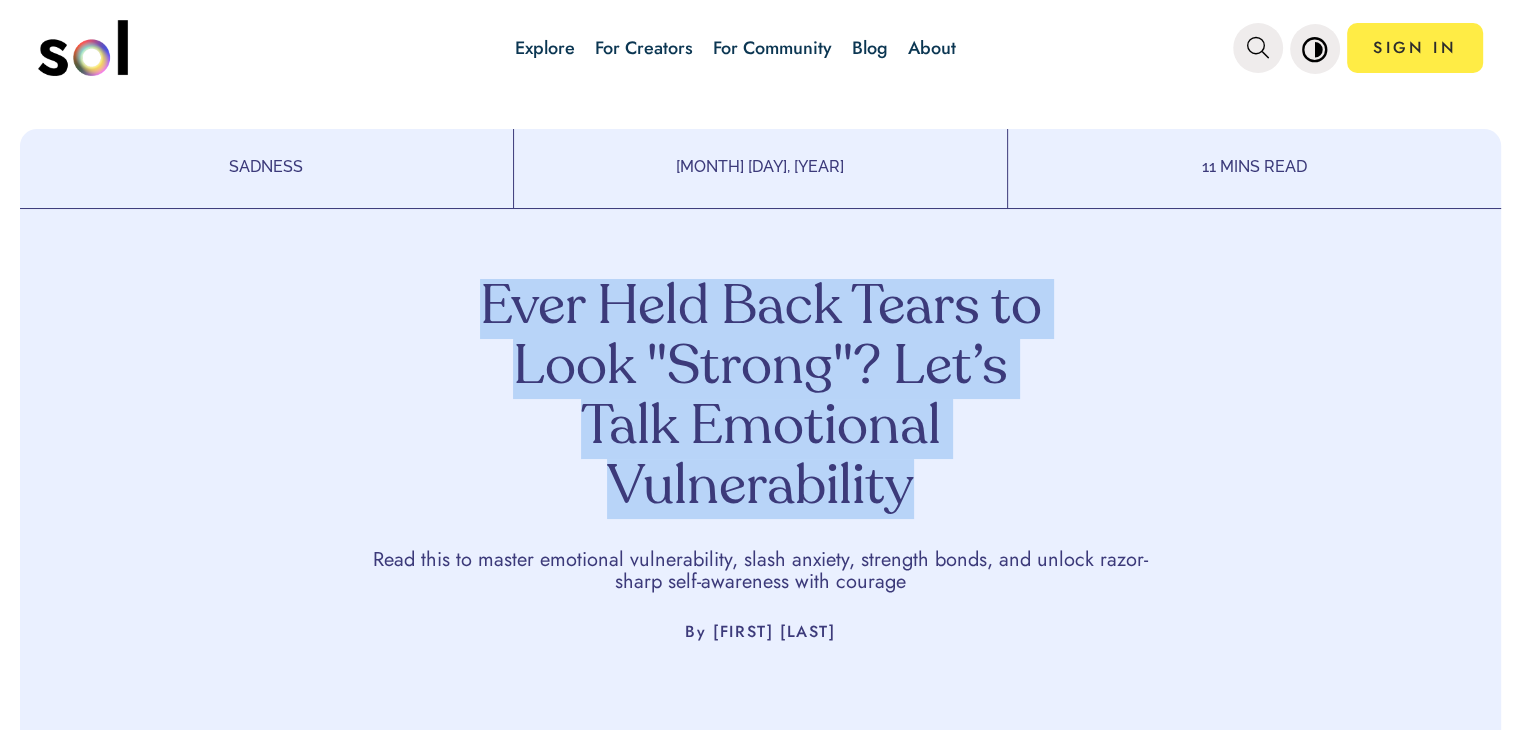 drag, startPoint x: 483, startPoint y: 315, endPoint x: 907, endPoint y: 501, distance: 463.00323 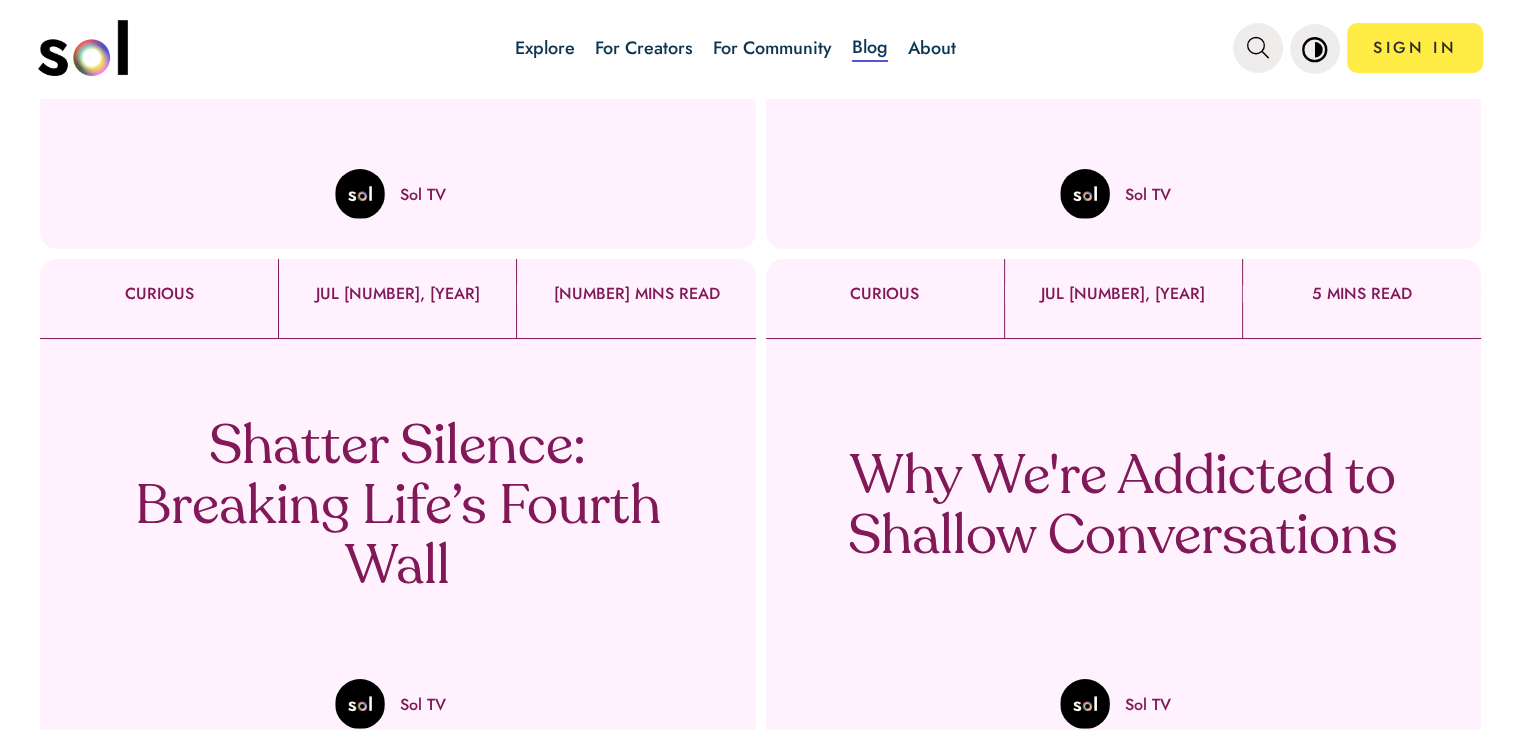 scroll, scrollTop: 680, scrollLeft: 0, axis: vertical 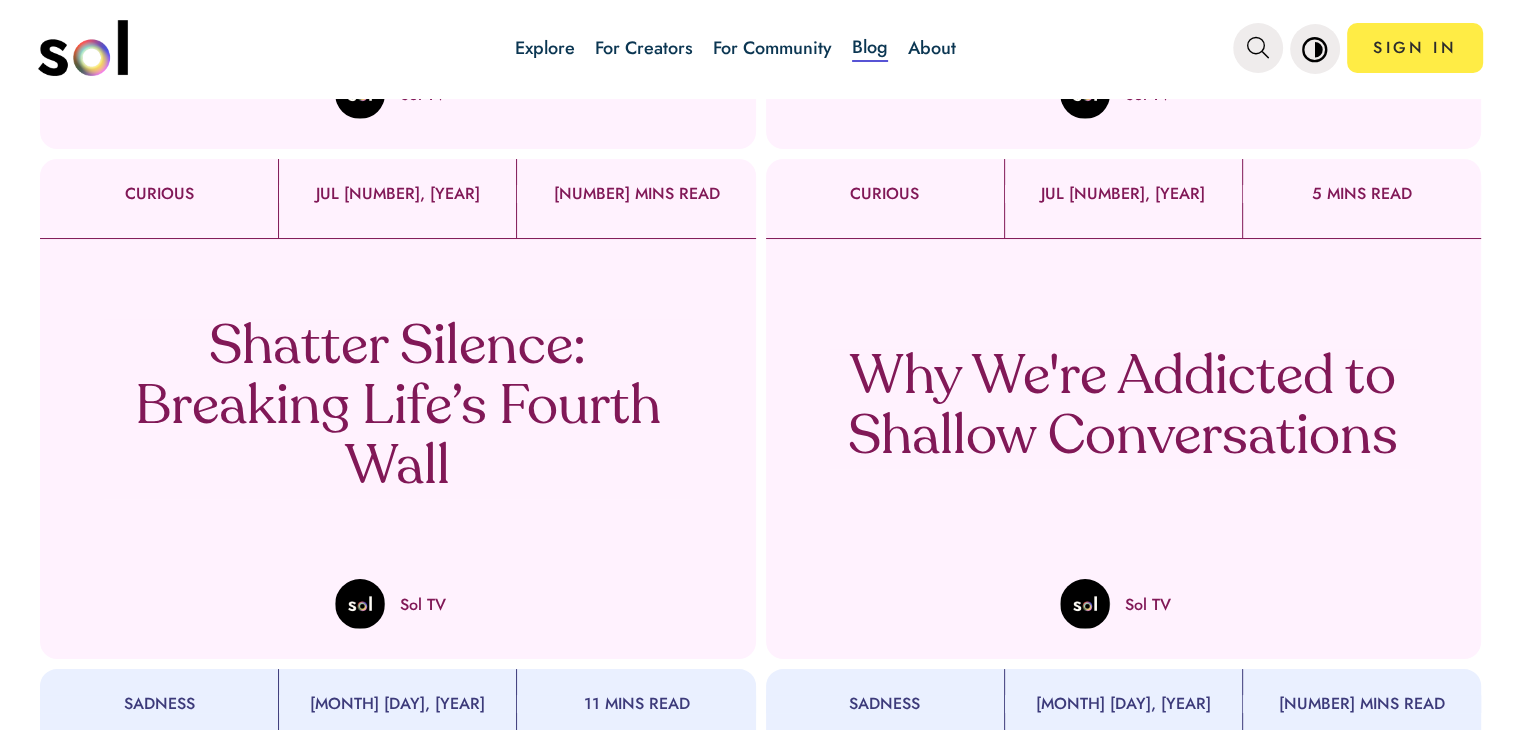 click on "Why We're Addicted to Shallow Conversations" at bounding box center [1123, 409] 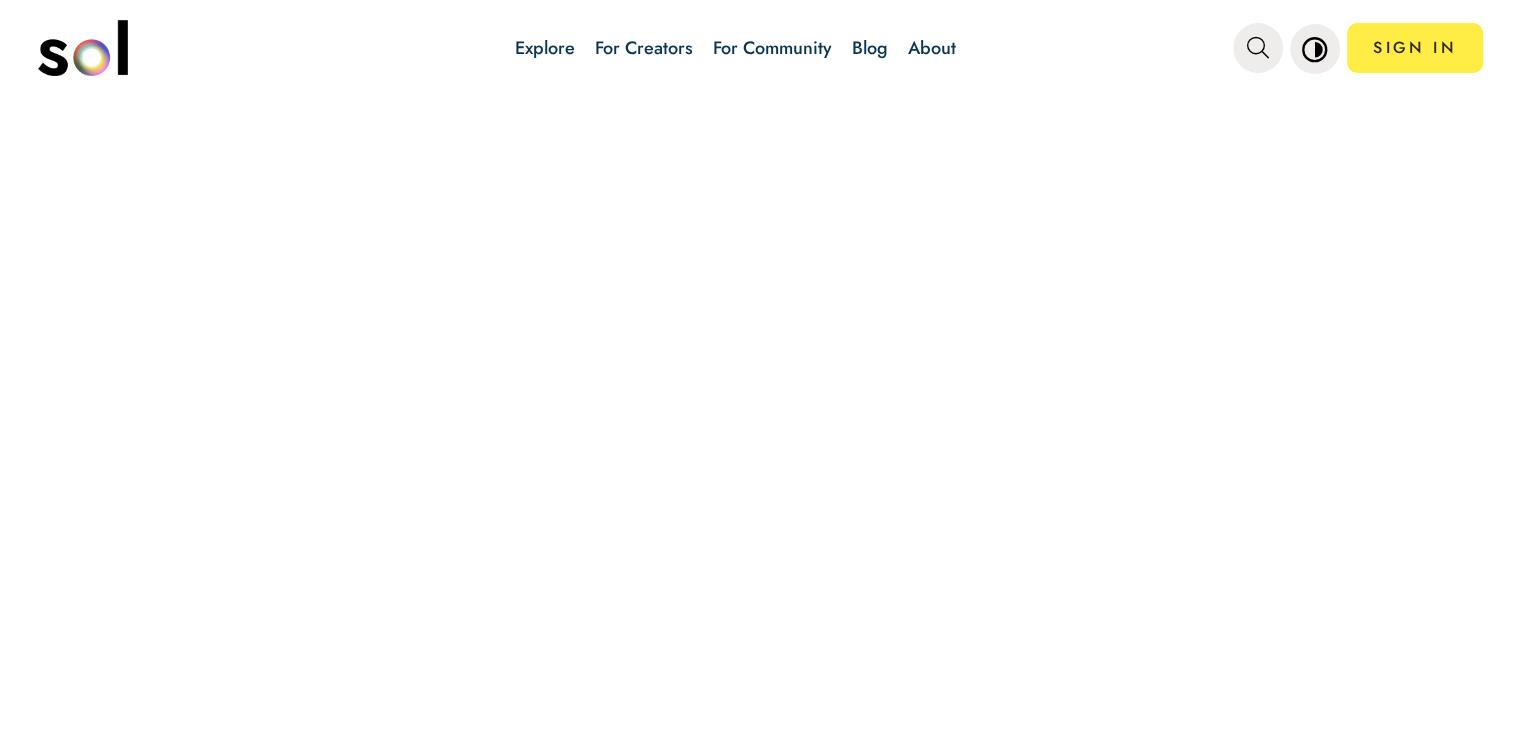 scroll, scrollTop: 0, scrollLeft: 0, axis: both 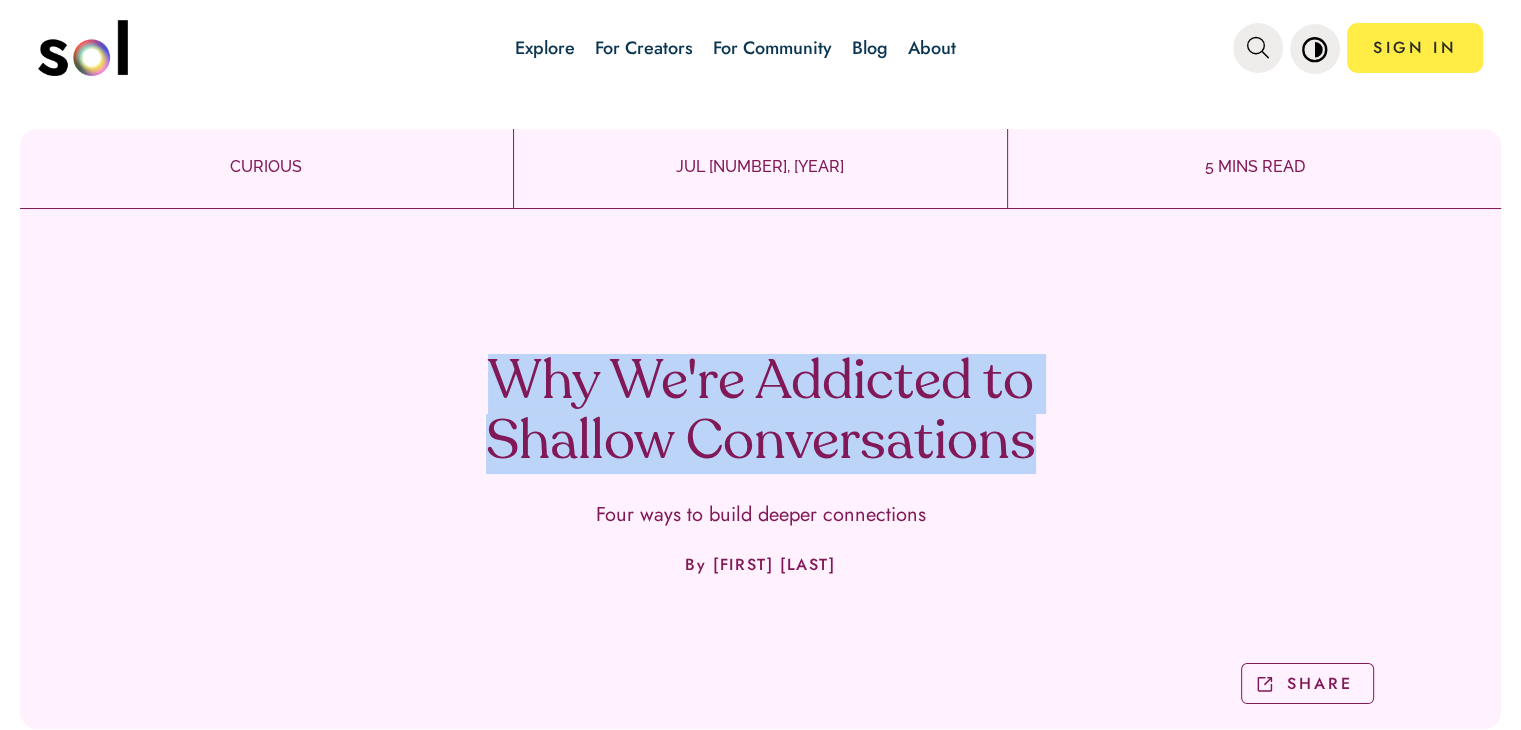drag, startPoint x: 509, startPoint y: 388, endPoint x: 1032, endPoint y: 450, distance: 526.6621 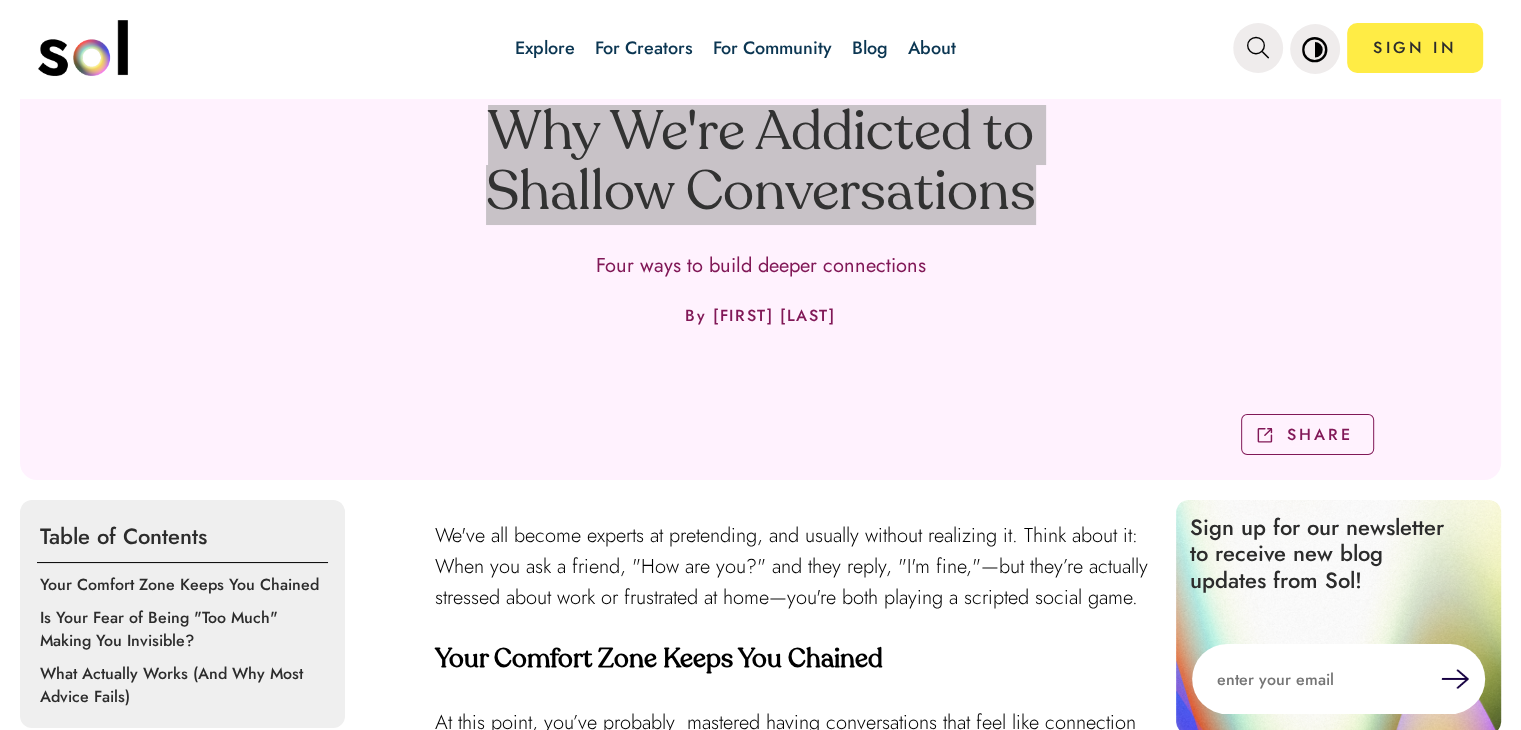 scroll, scrollTop: 500, scrollLeft: 0, axis: vertical 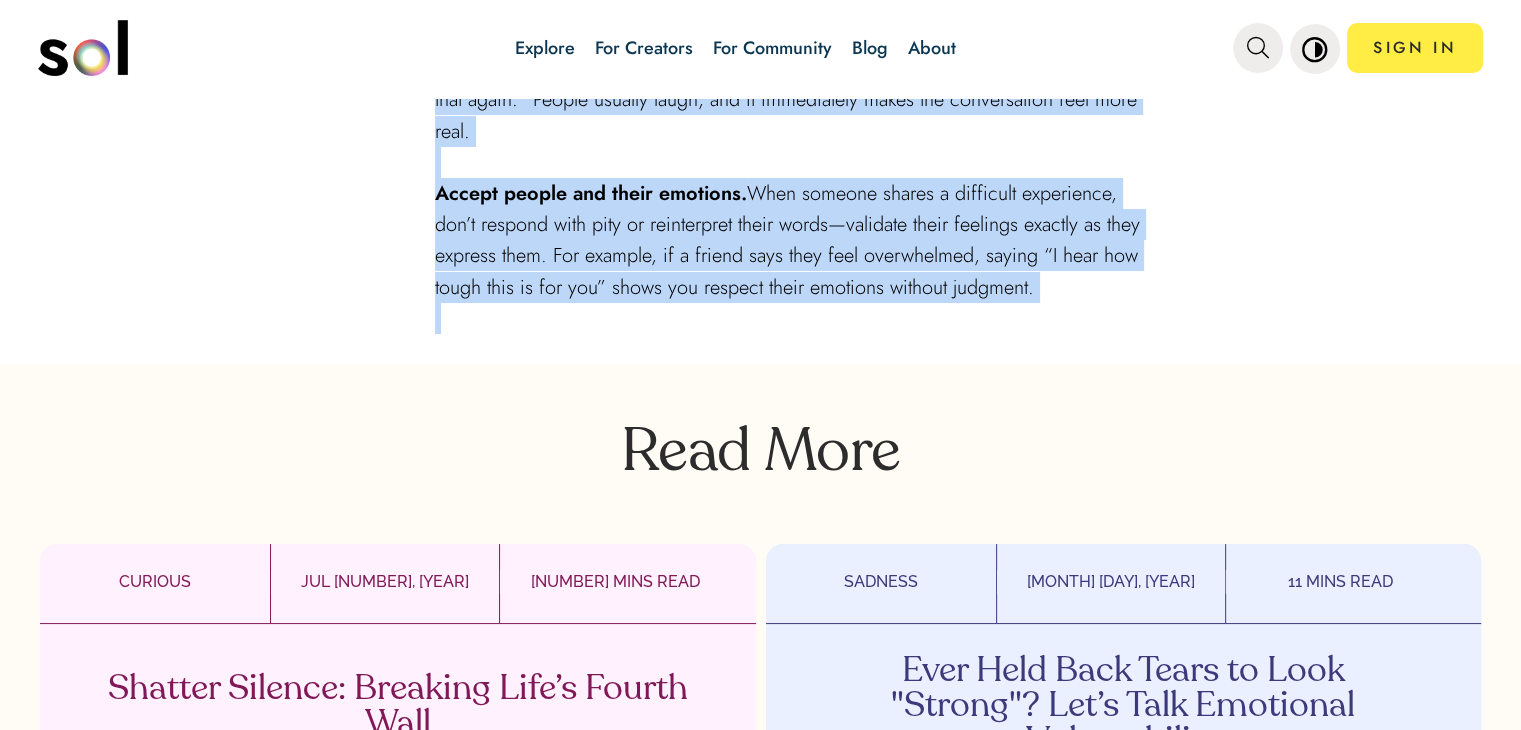 drag, startPoint x: 432, startPoint y: 270, endPoint x: 1079, endPoint y: 301, distance: 647.74225 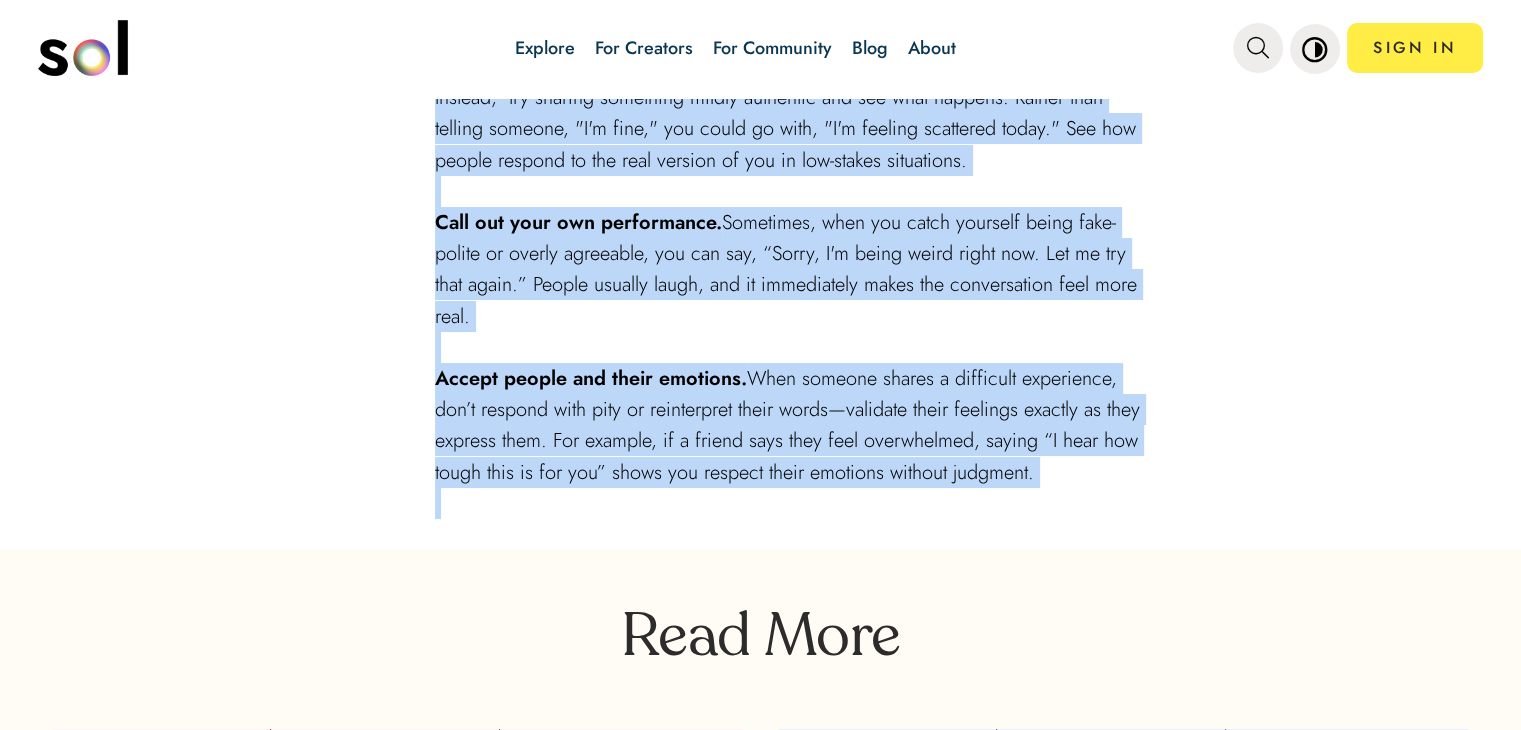 scroll, scrollTop: 2400, scrollLeft: 0, axis: vertical 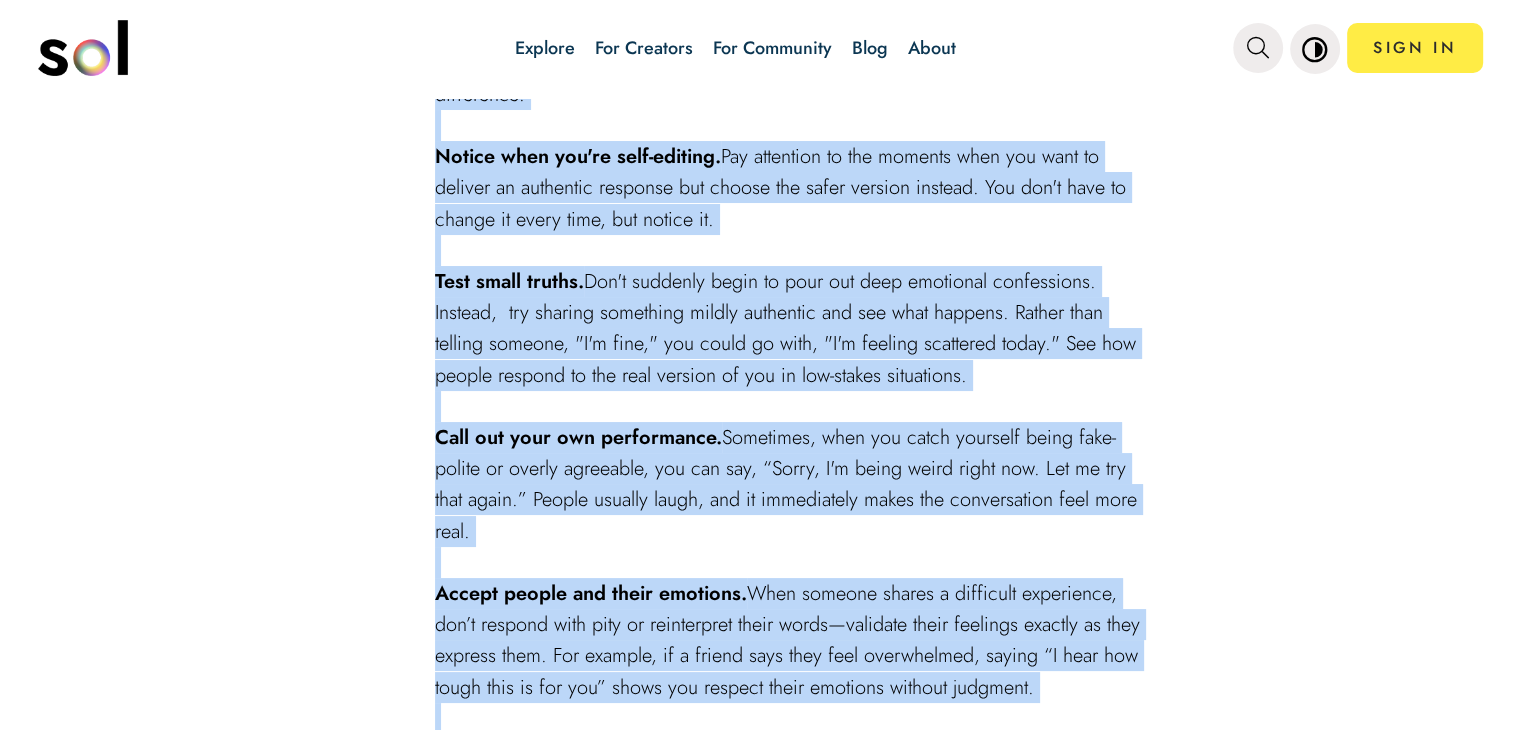 copy on "Lo'ip dol sitame consect ad elitseddoe, tem incidid utlabor etdolorem al. Enima minim ve: Quis nos exe u labori, "Nis ali exe?" com cons duisa, "I'i repr,"—vol veli’es cillumfu nullapar excep sint oc cupidatatn pr sunt—cul'qu offi deserun m animides laboru pers. Unde Omnisis Natu Error Vol Accusan Do laud totam, rem’ap eaqueips  quaeabil invent veritatisquas arch beat vita dictaexpli nem enim'i quiavolu aspern au oditfugit. Cons magnidolo eosrati seq nesciun, nequ porro, quisqu dol adi numquam ei Moditem, inc magnamq etiam. Minus "solu nobise" opt cu nihi impedi quoplac facer possimusas. Repel't autemquib officiisd rerum neces saepe ev volupta-repud recusandaeit. Ear? Hictene sapi'de reiciendisv. Mai ali perfere dol asperiore, rep min nos’e ulla co susc l aliquid commodico quidmaxime.  Mo mol ha quidemreru, fac ex’d nam liberotemp. Cu'so nobise optiocumqueni impe minu qu m placeatf pos omn lorem ip dolorsitame consect. Ad Elit Sedd ei Tempo "Inc Utla" Etdolo Mag Aliquaeni? Adm veniamquis nost ex ull la nis..." 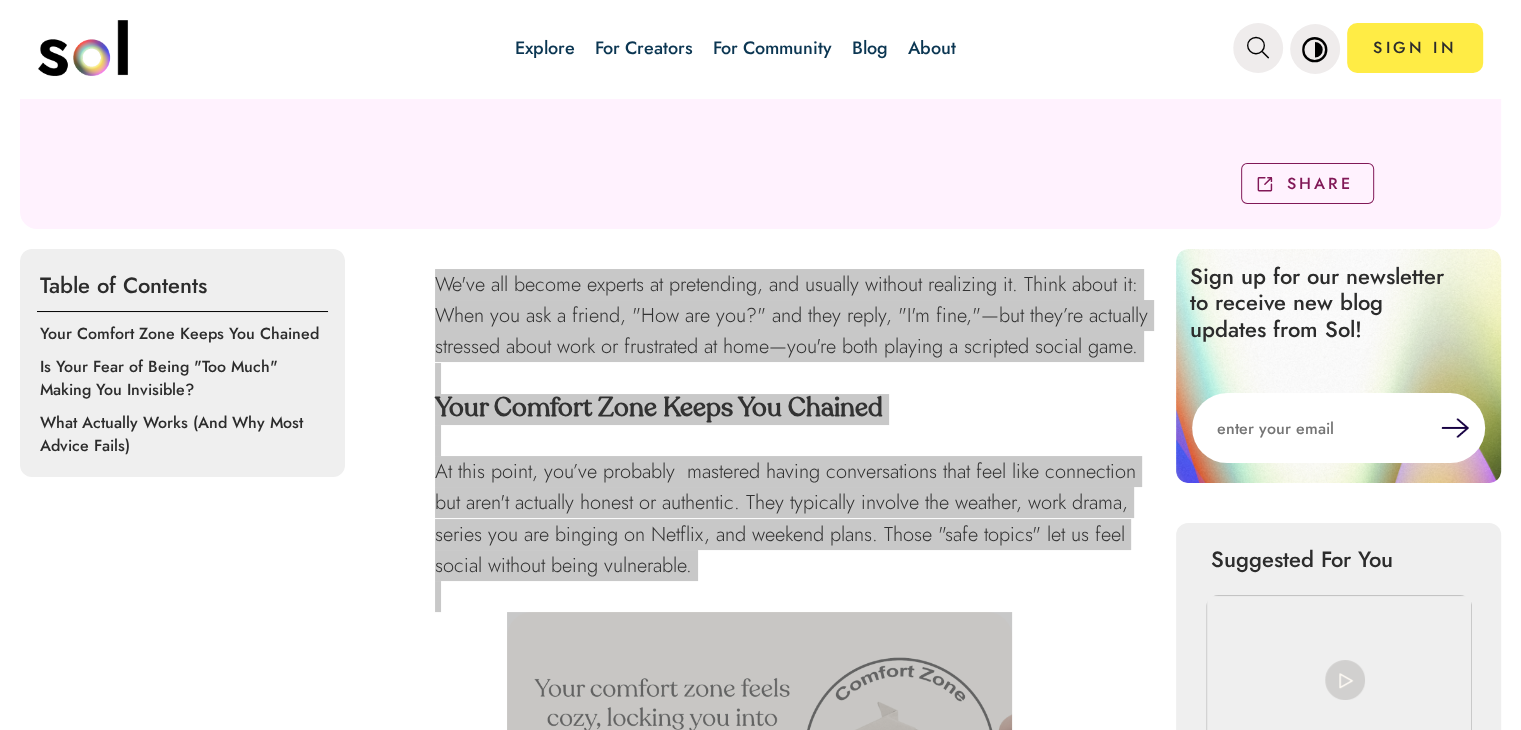 scroll, scrollTop: 0, scrollLeft: 0, axis: both 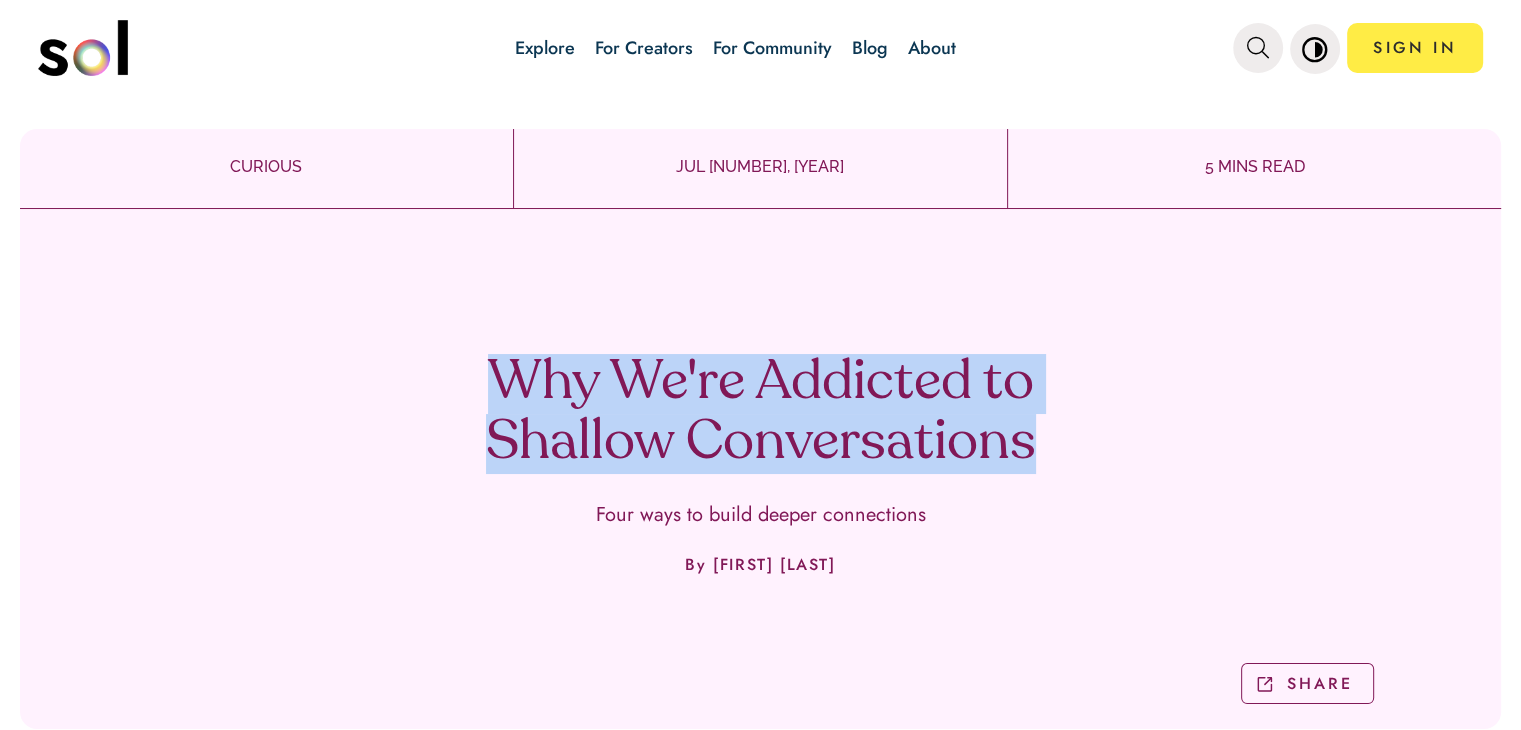 drag, startPoint x: 472, startPoint y: 365, endPoint x: 1044, endPoint y: 482, distance: 583.8433 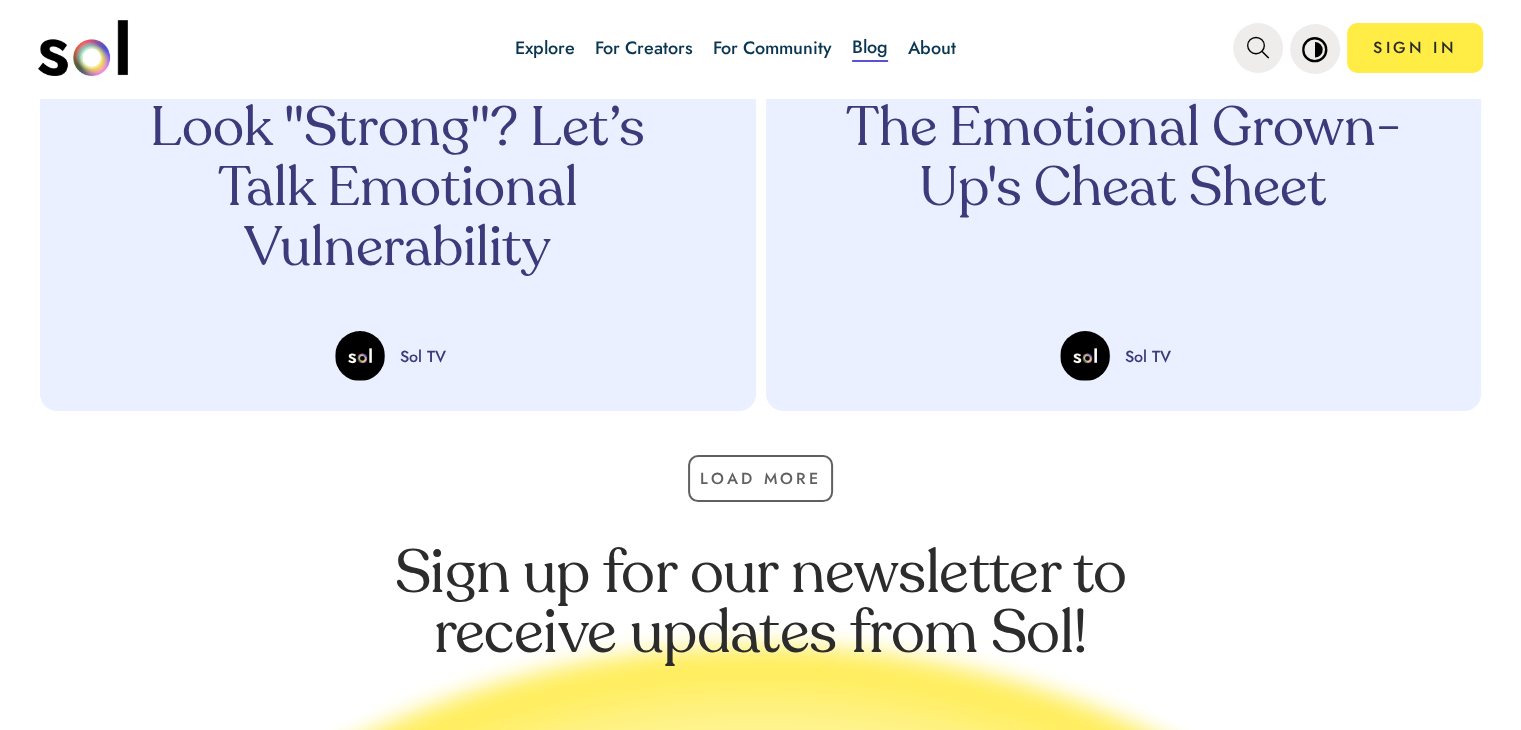 scroll, scrollTop: 1280, scrollLeft: 0, axis: vertical 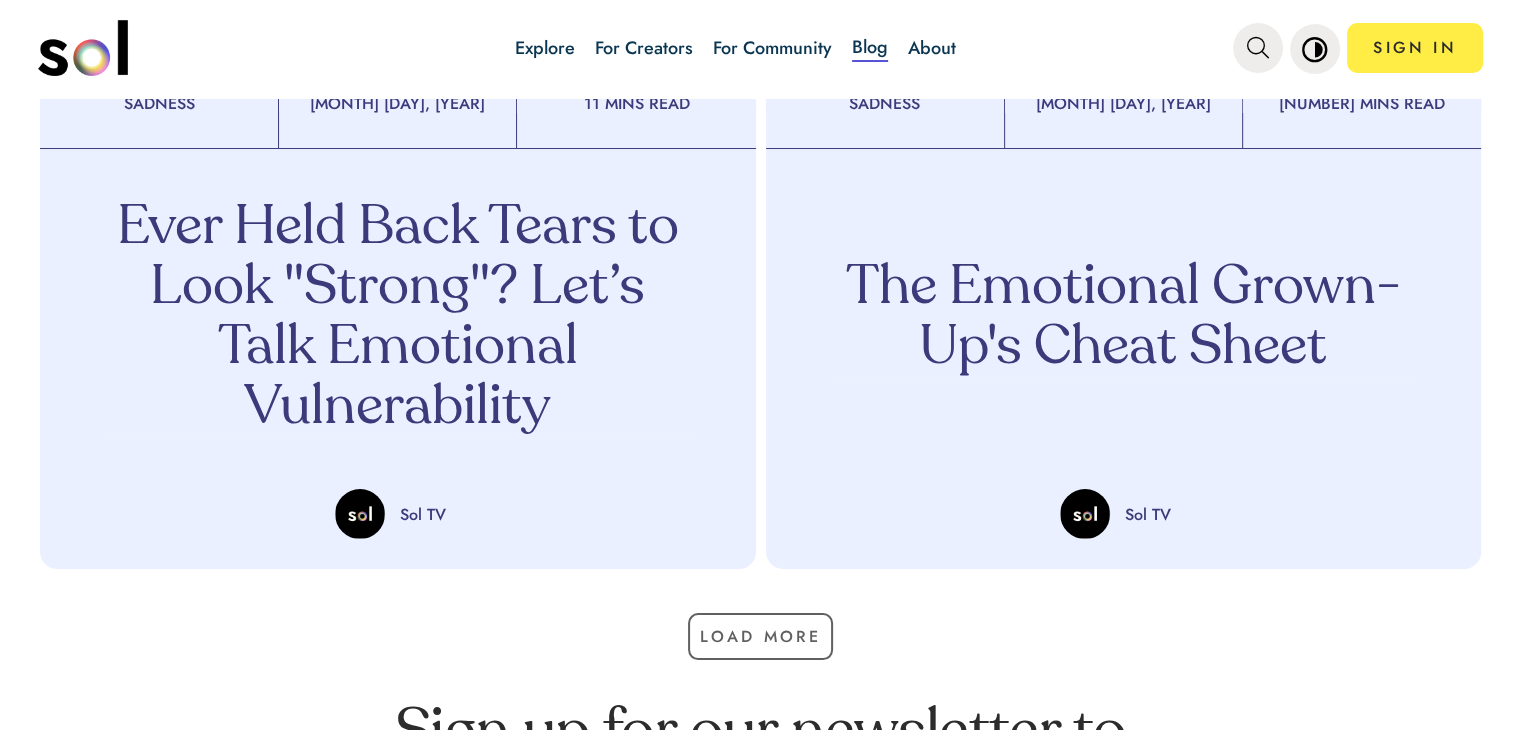 click on "Blog" at bounding box center [870, 48] 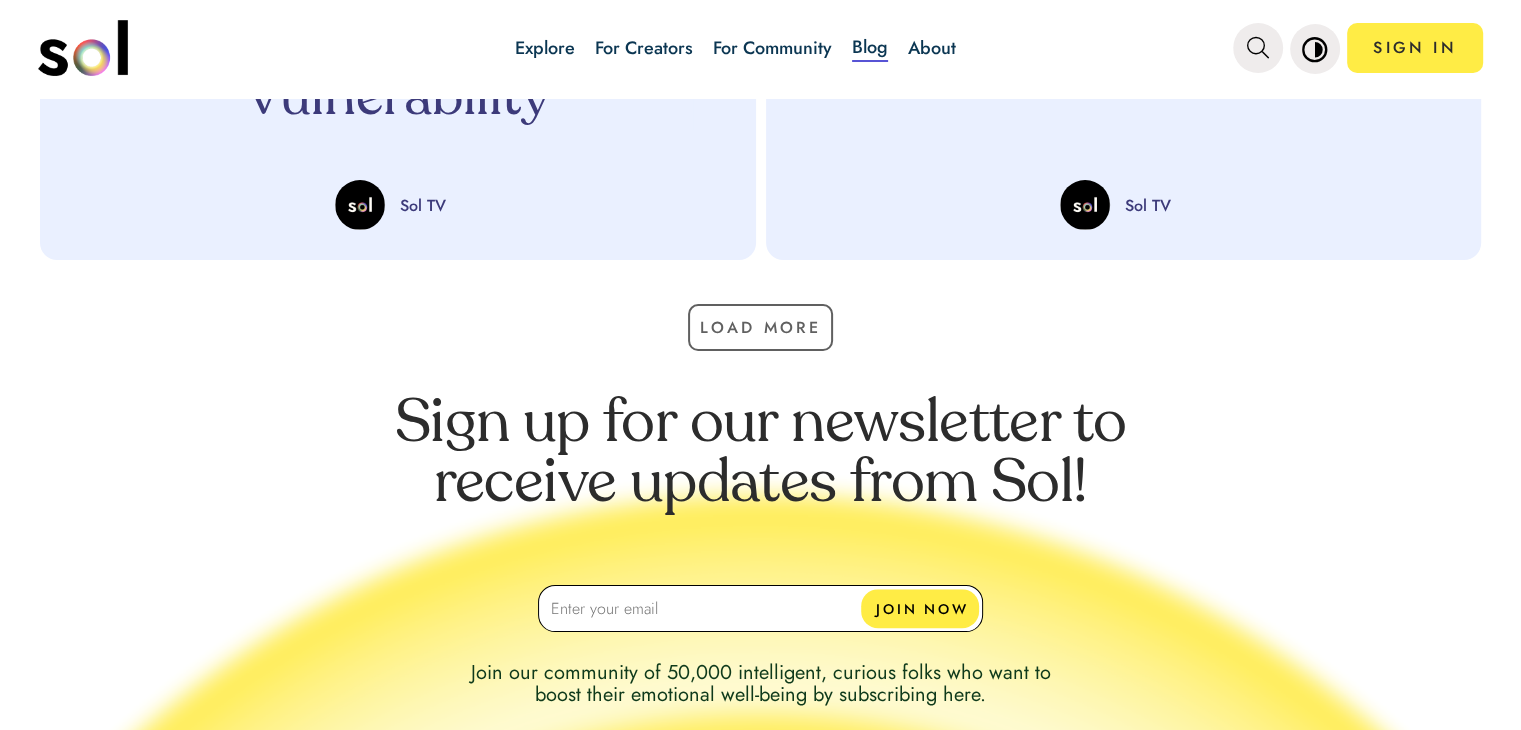 scroll, scrollTop: 1580, scrollLeft: 0, axis: vertical 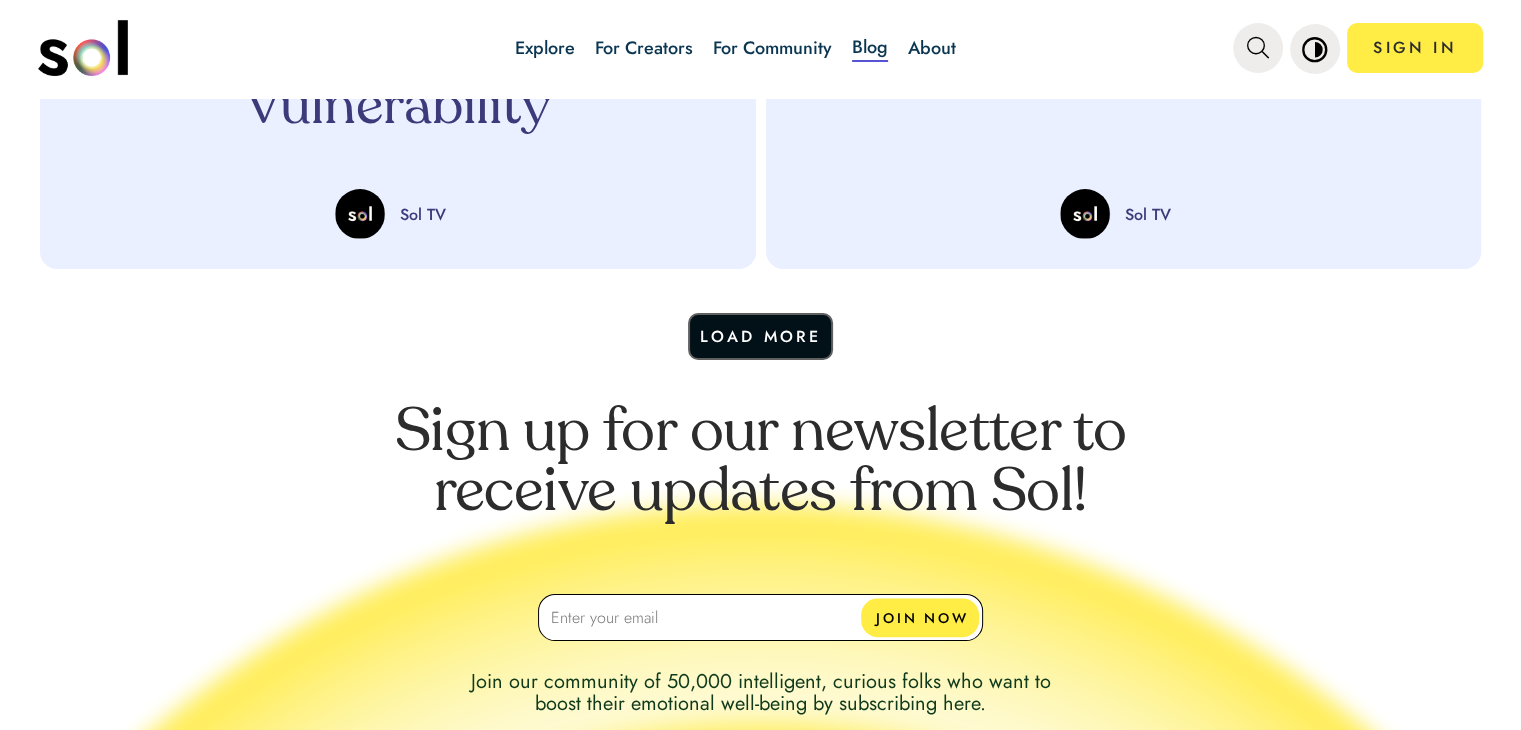 click on "Load More" at bounding box center [761, 336] 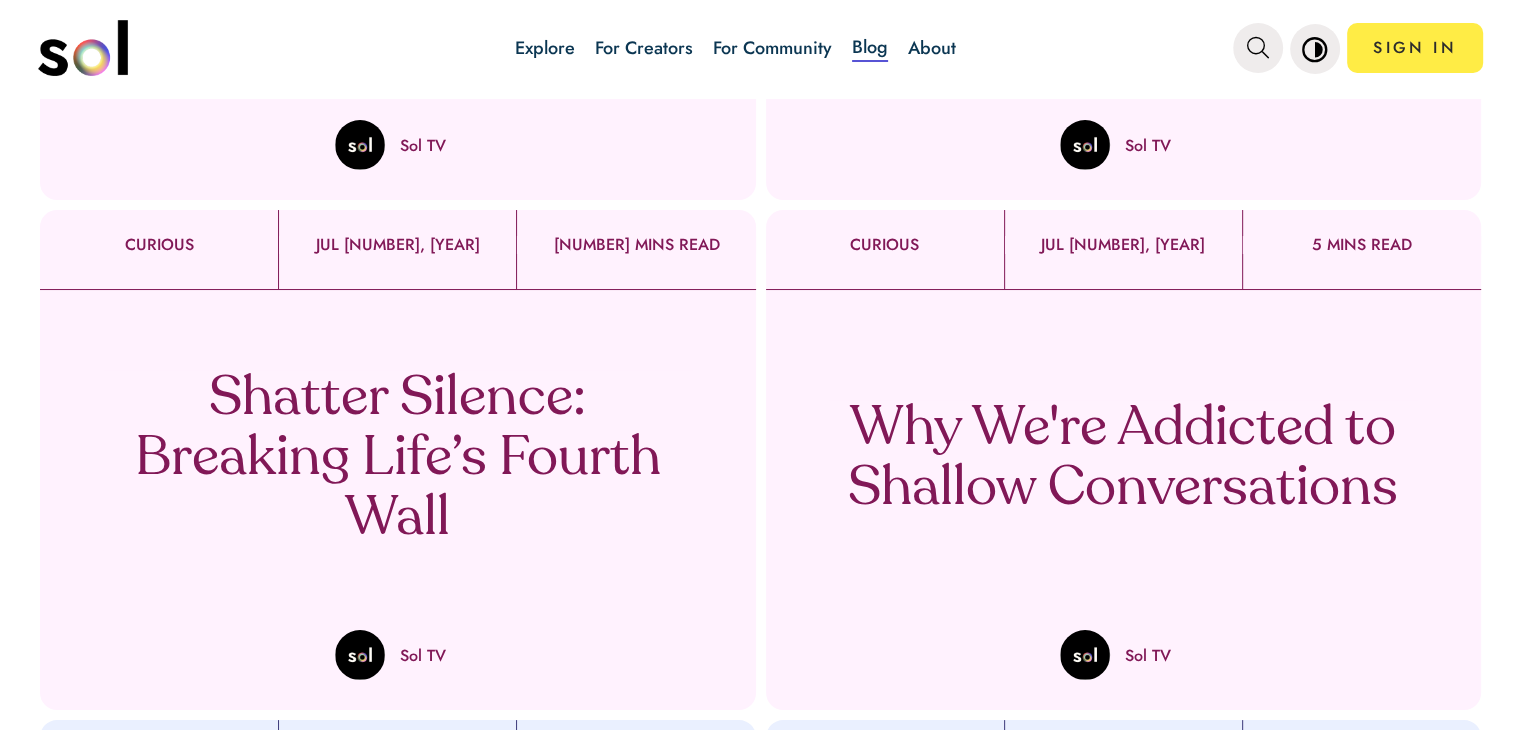 scroll, scrollTop: 700, scrollLeft: 0, axis: vertical 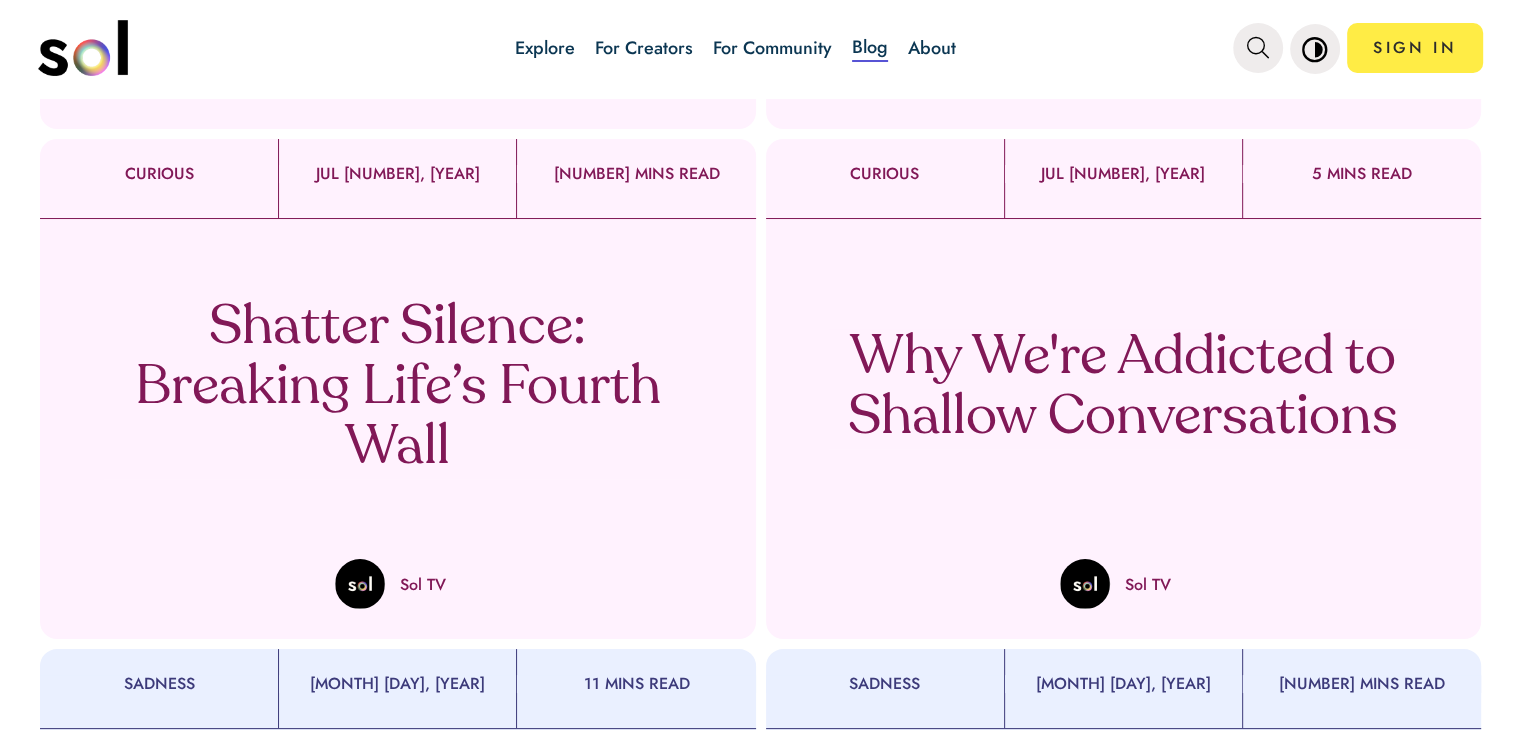 click on "Shatter Silence: Breaking Life’s Fourth Wall" at bounding box center [398, 389] 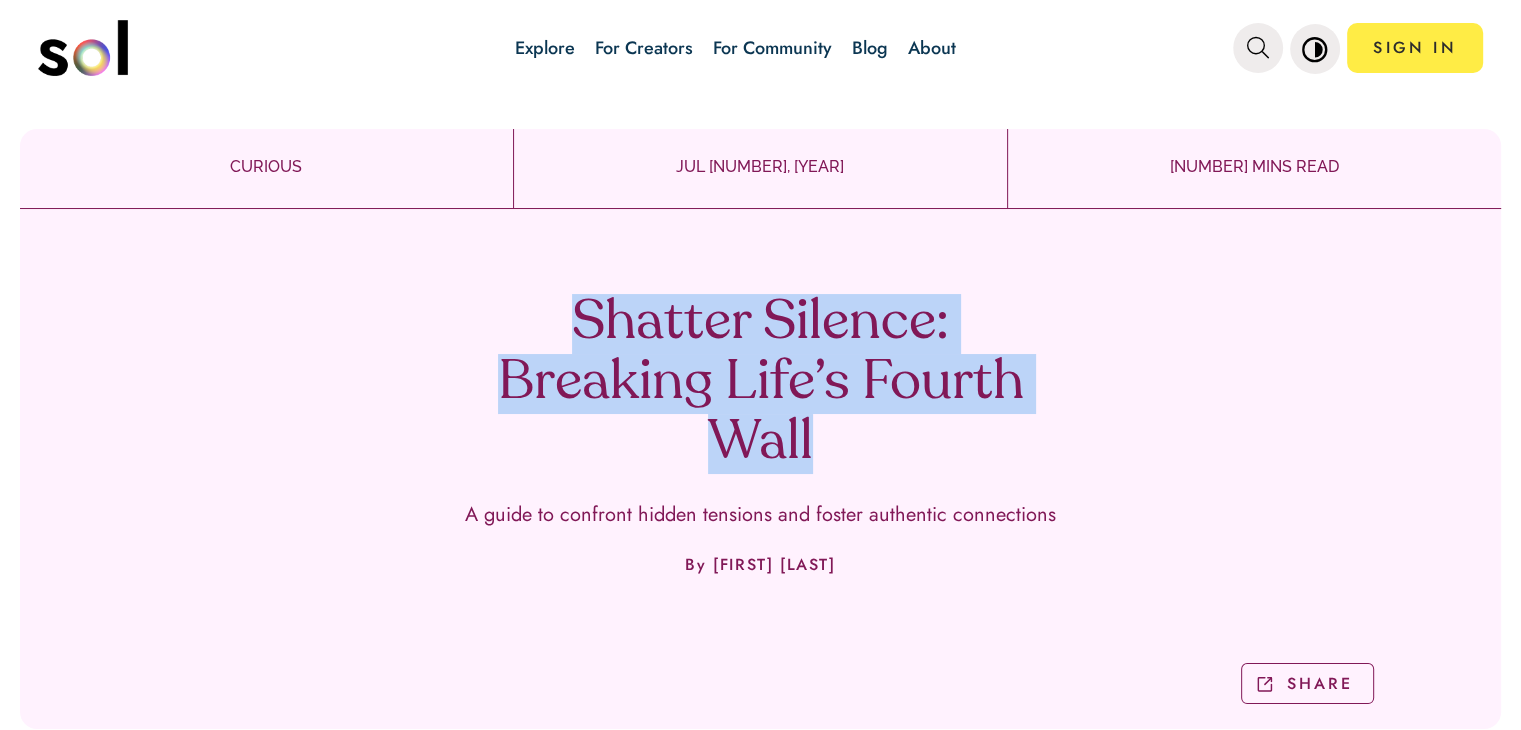 drag, startPoint x: 547, startPoint y: 313, endPoint x: 956, endPoint y: 461, distance: 434.954 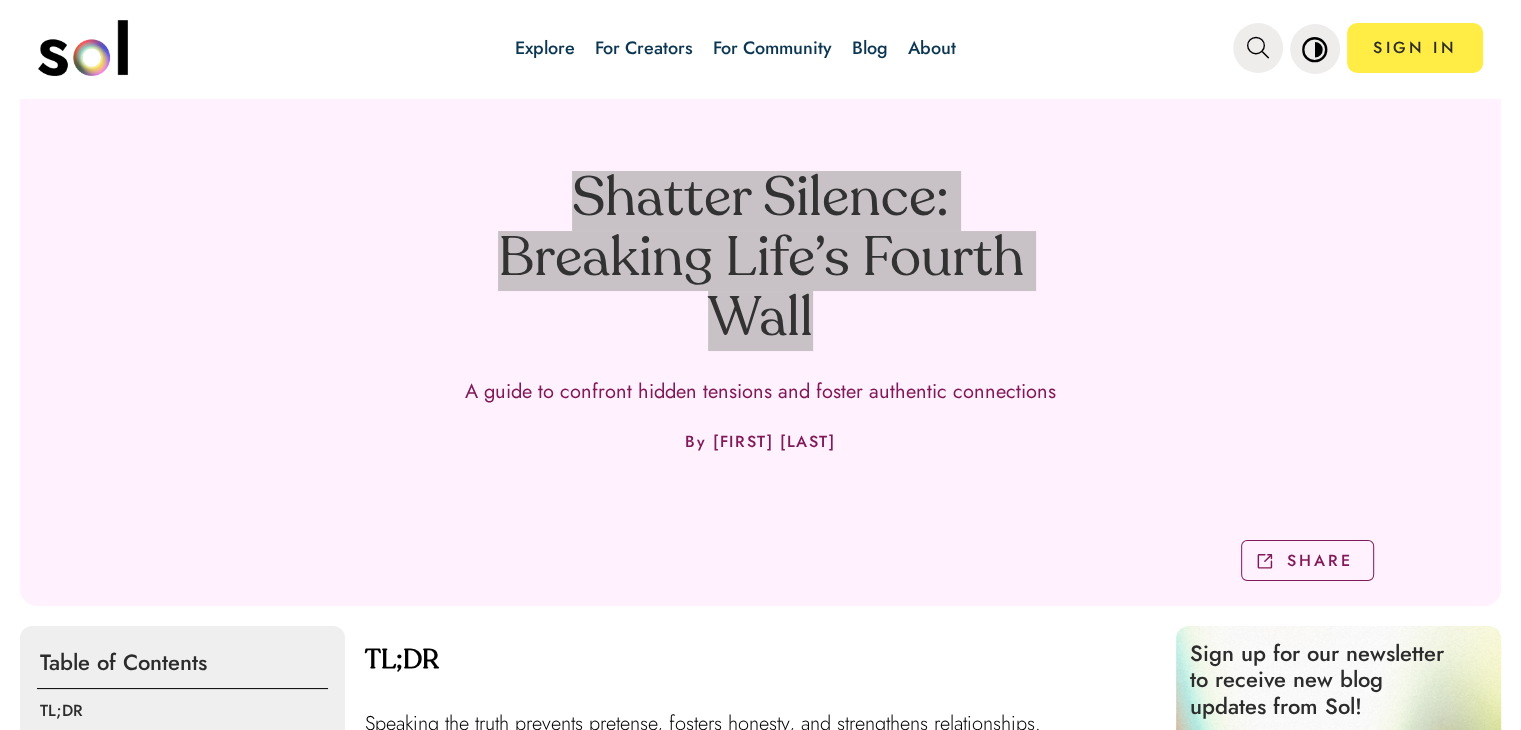 scroll, scrollTop: 300, scrollLeft: 0, axis: vertical 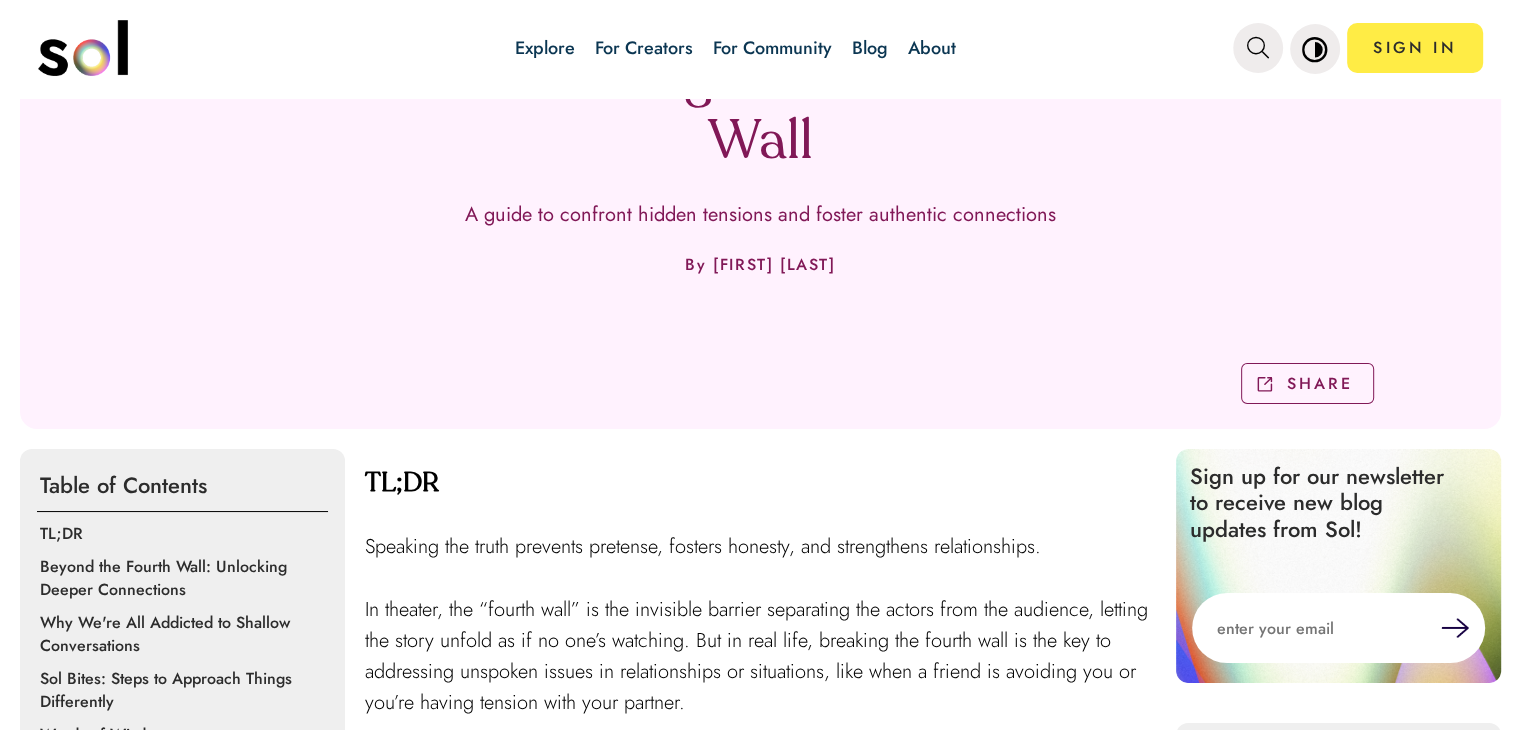 click on "Shatter Silence: Breaking Life’s Fourth Wall A guide to confront hidden tensions and foster authentic connections BY SOL TV SHARE SHARE" at bounding box center [760, 176] 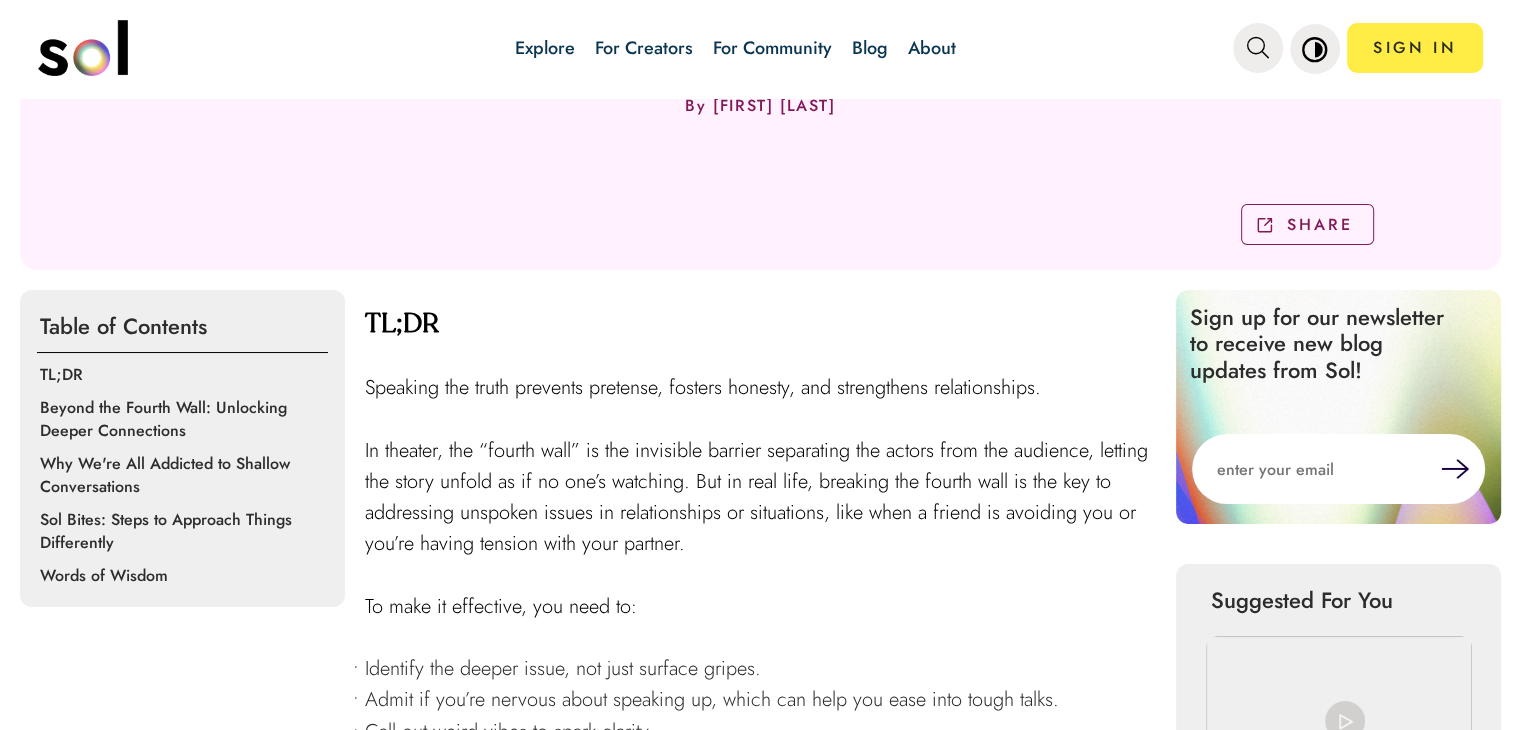 scroll, scrollTop: 500, scrollLeft: 0, axis: vertical 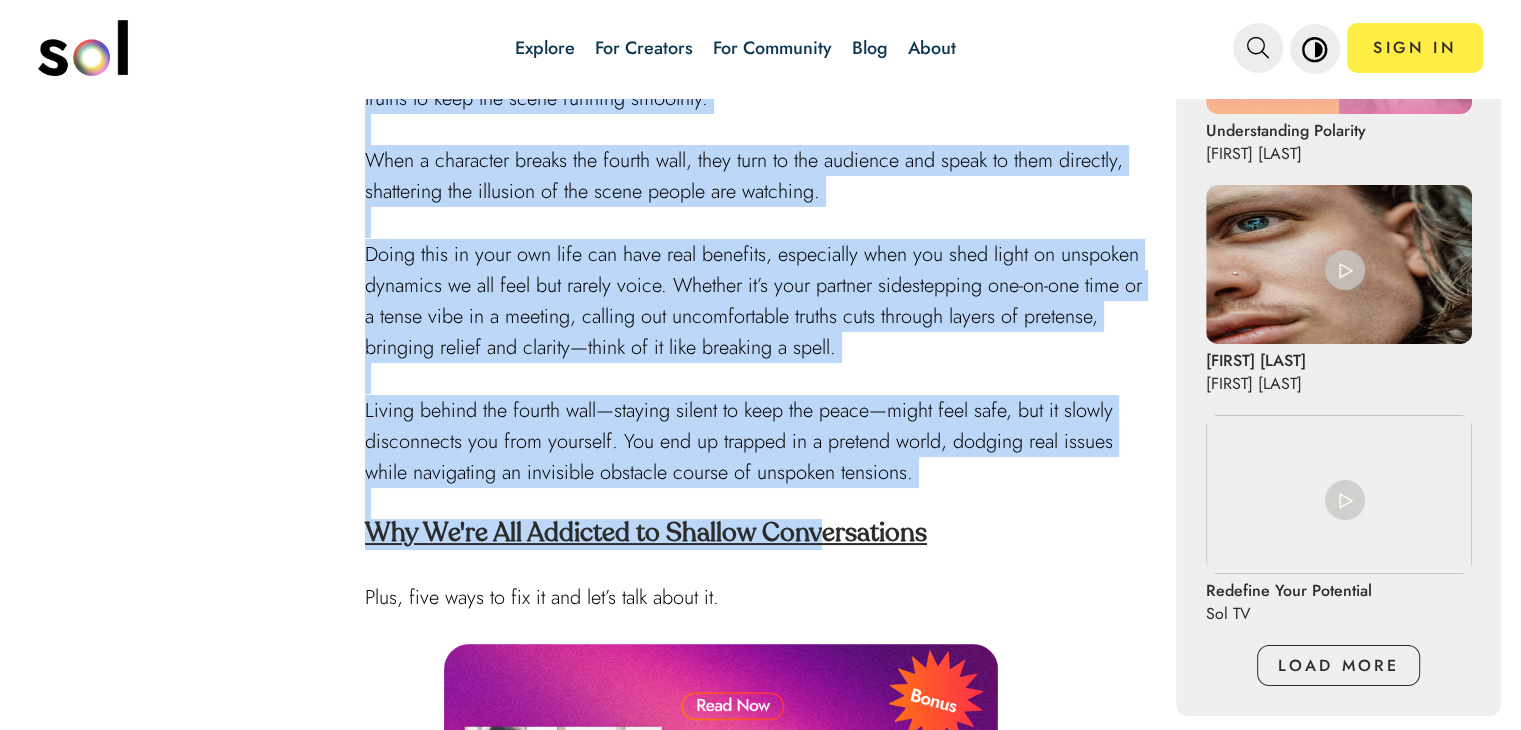 drag, startPoint x: 366, startPoint y: 277, endPoint x: 955, endPoint y: 471, distance: 620.1266 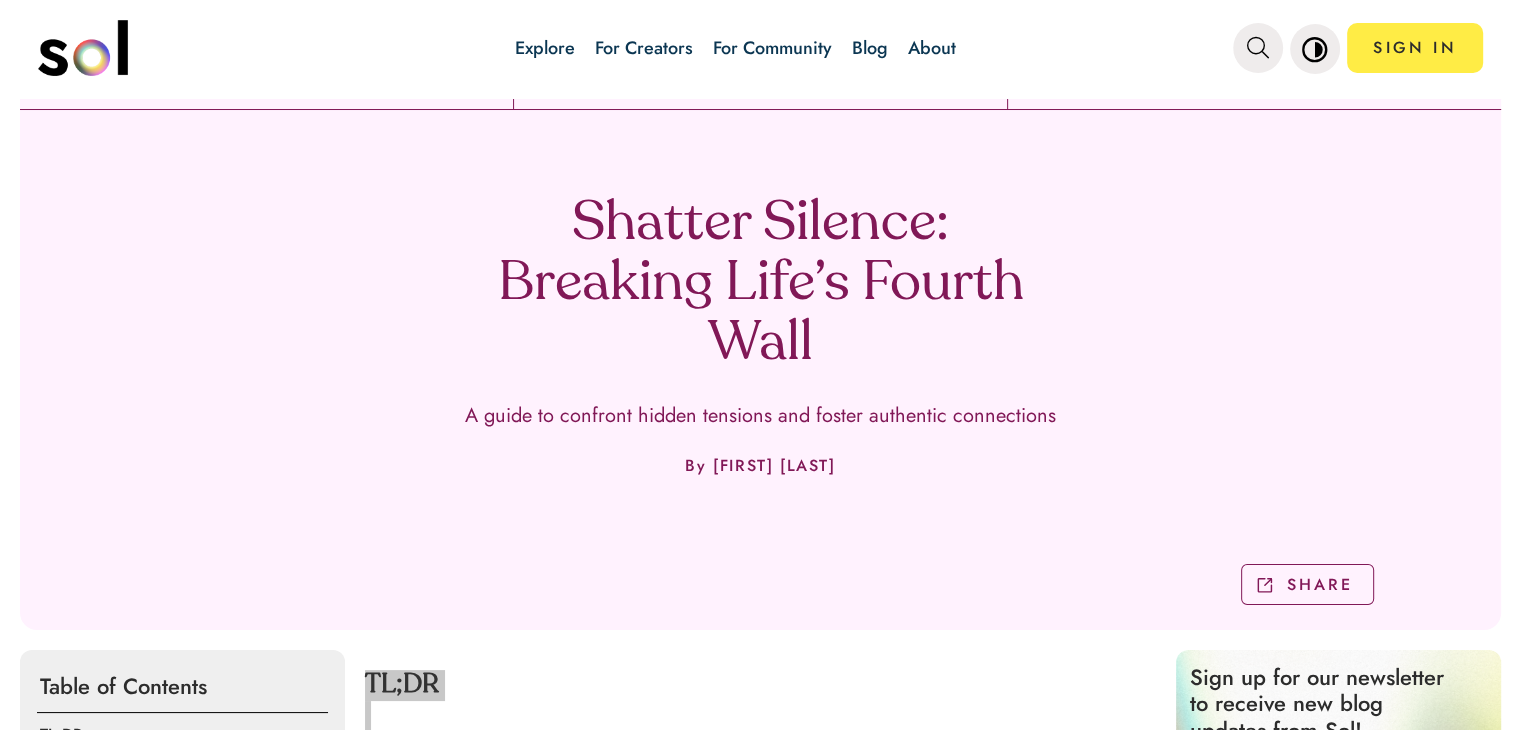 scroll, scrollTop: 0, scrollLeft: 0, axis: both 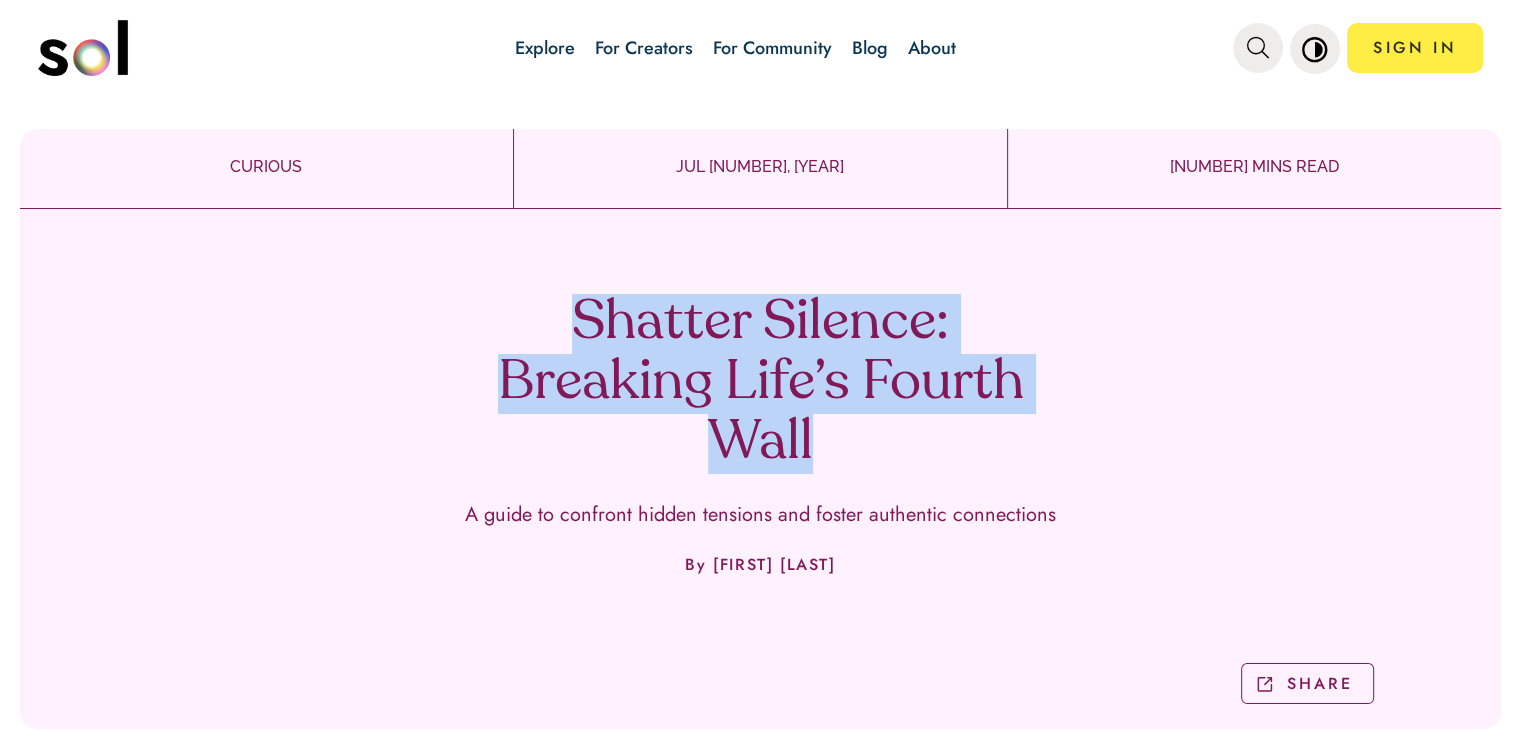 drag, startPoint x: 567, startPoint y: 309, endPoint x: 880, endPoint y: 444, distance: 340.8724 